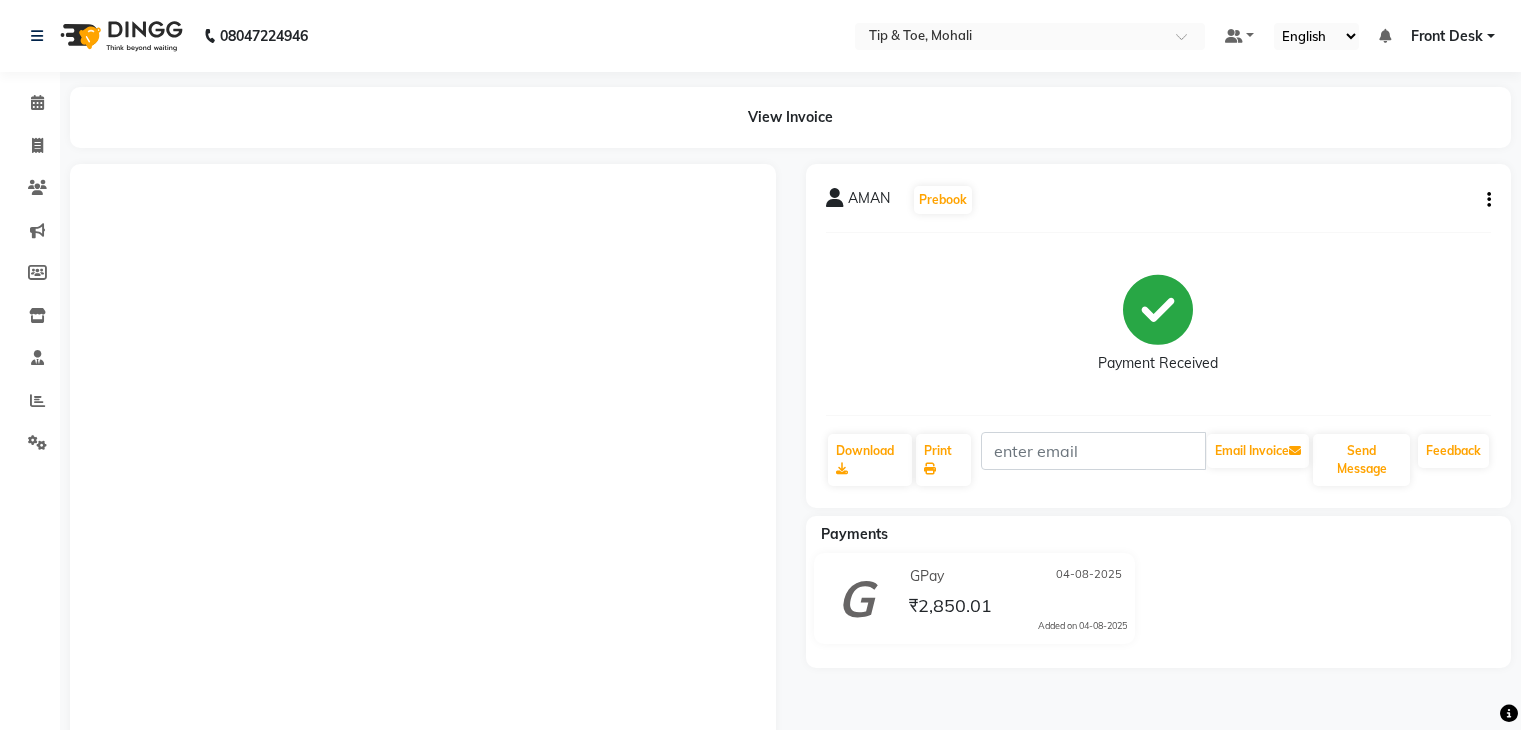 scroll, scrollTop: 0, scrollLeft: 0, axis: both 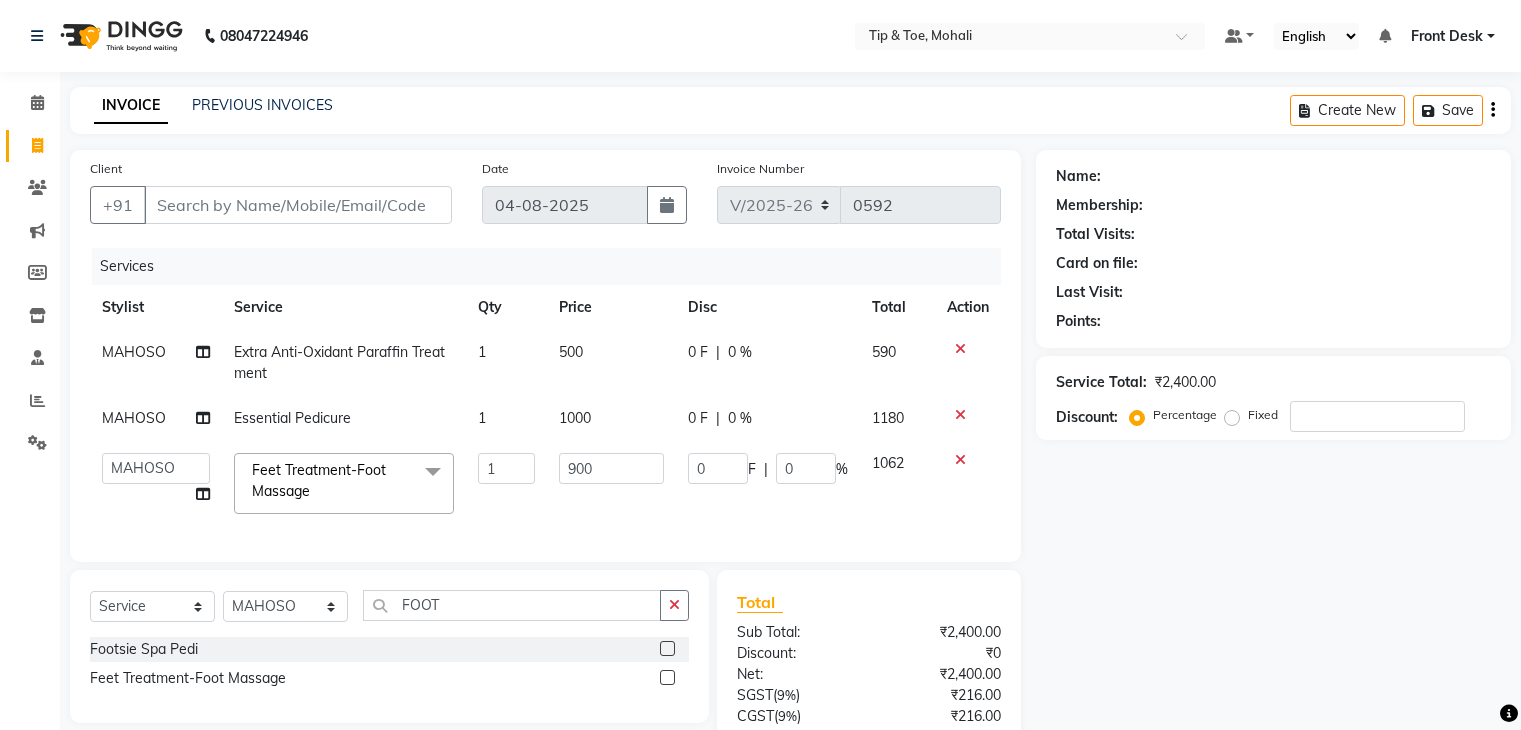 select on "5835" 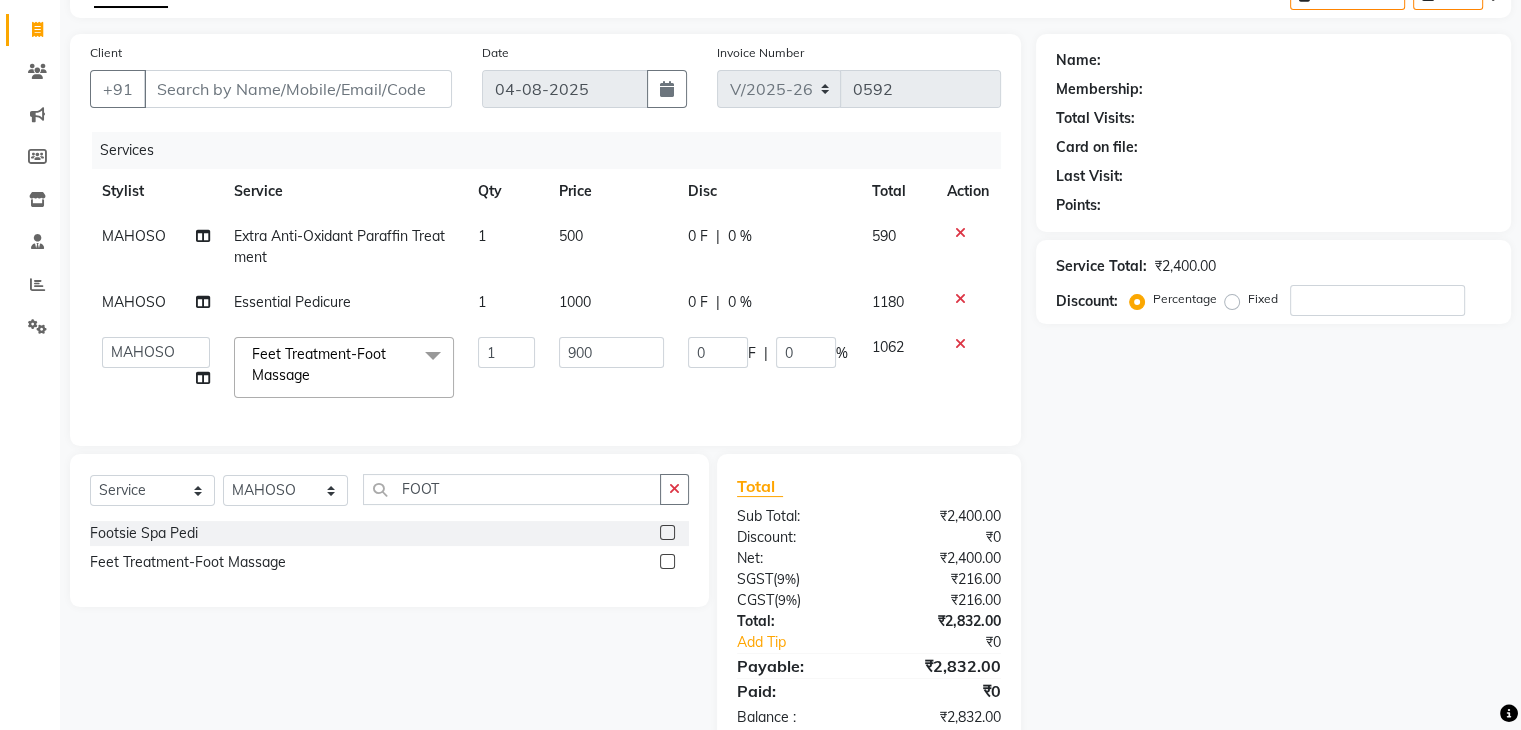 scroll, scrollTop: 0, scrollLeft: 0, axis: both 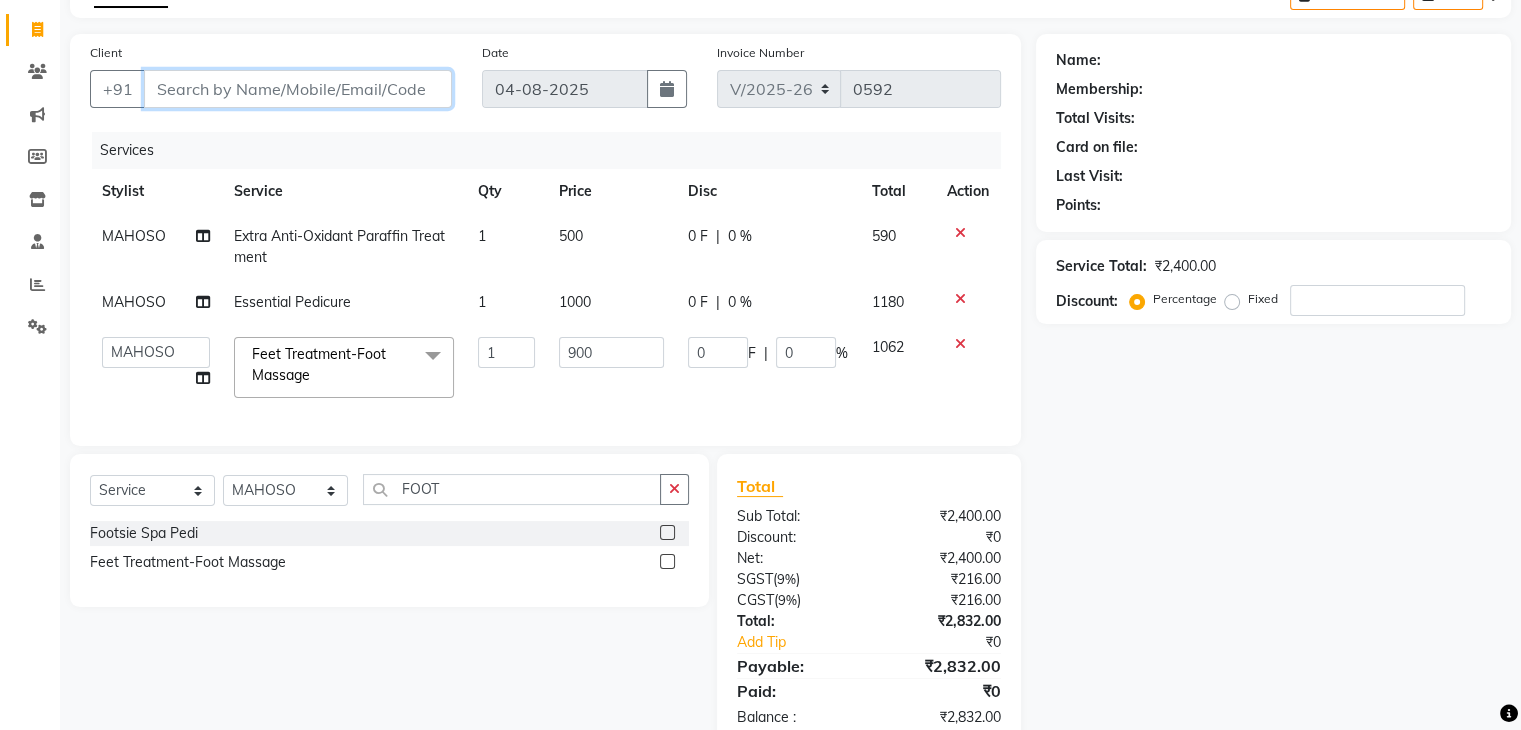 click on "Client" at bounding box center (298, 89) 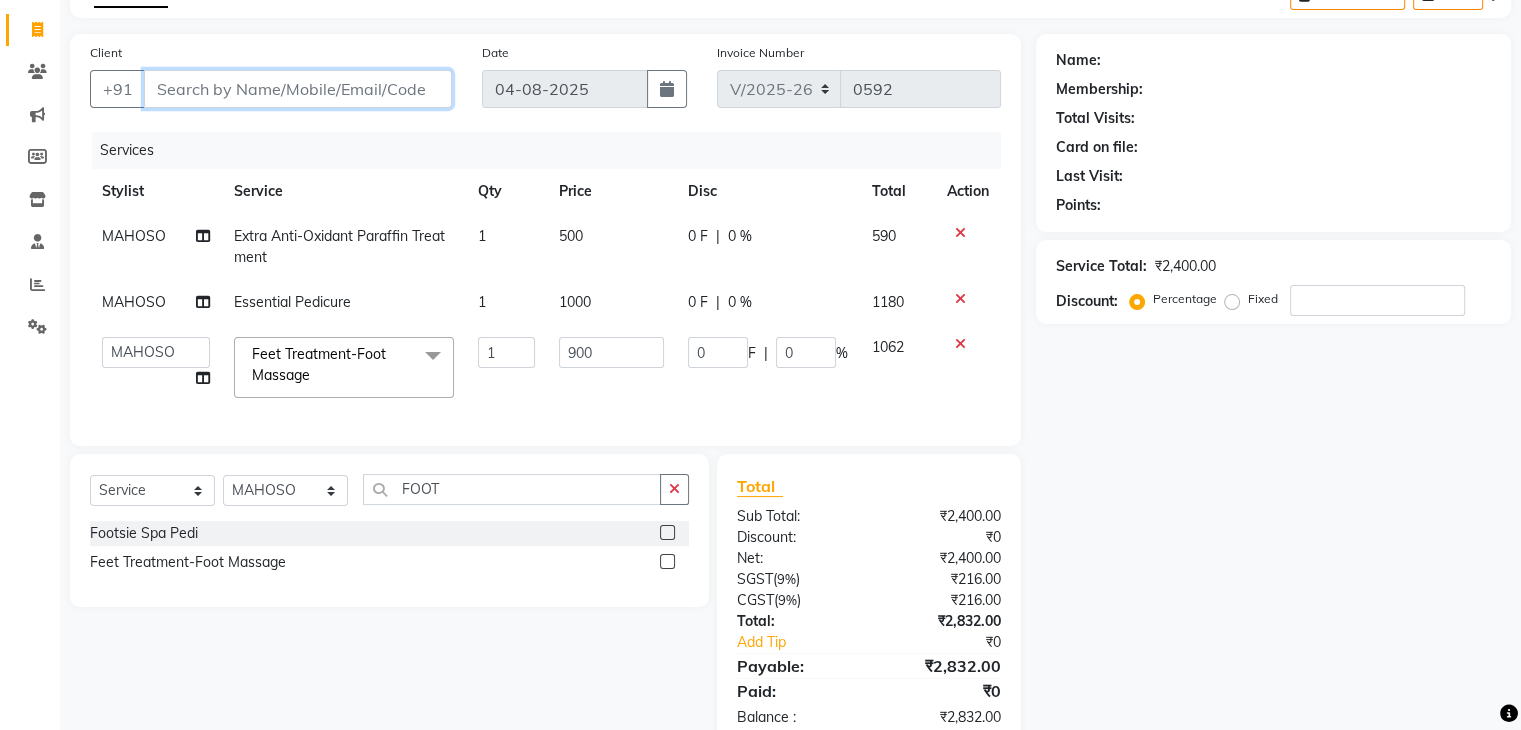 type on "9" 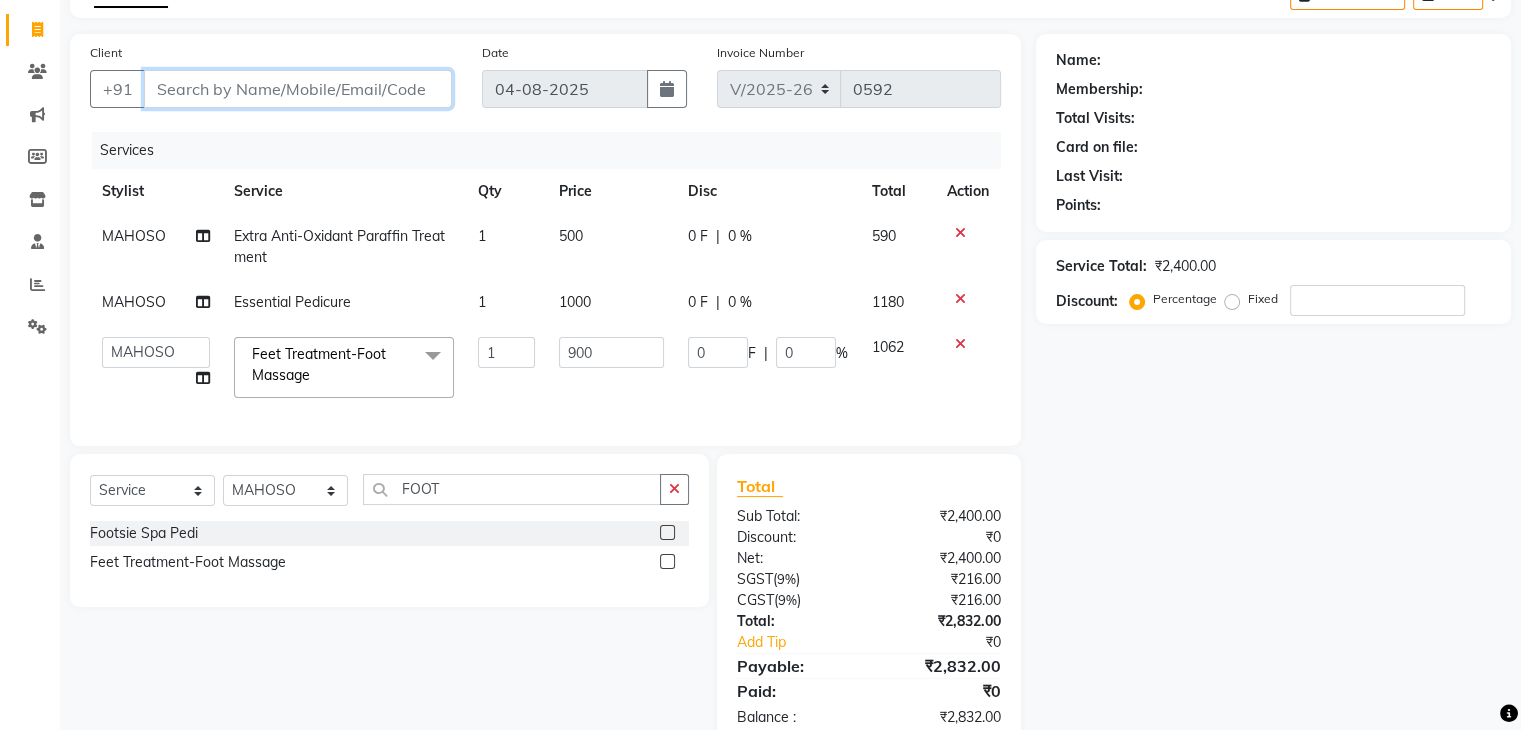 type on "0" 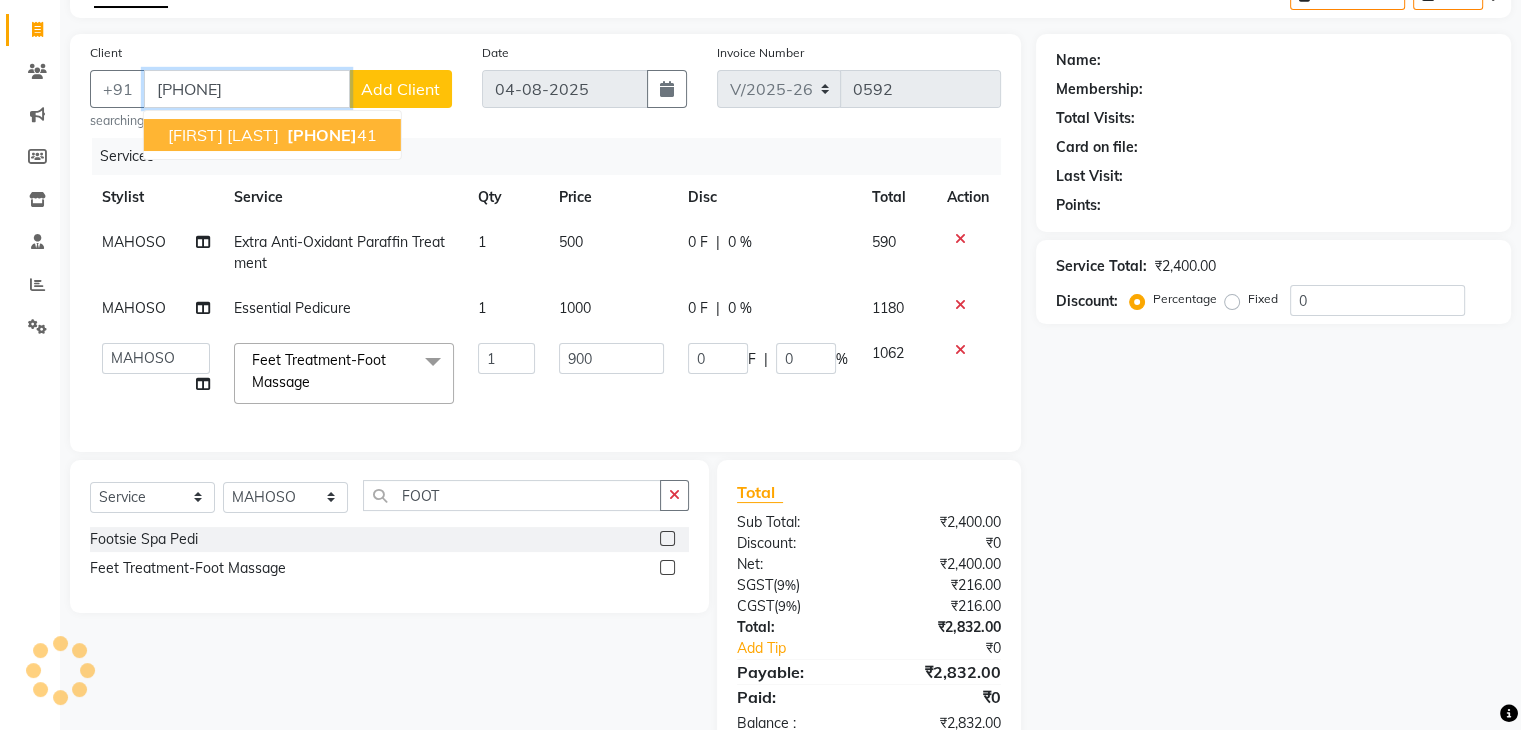 type on "[PHONE]" 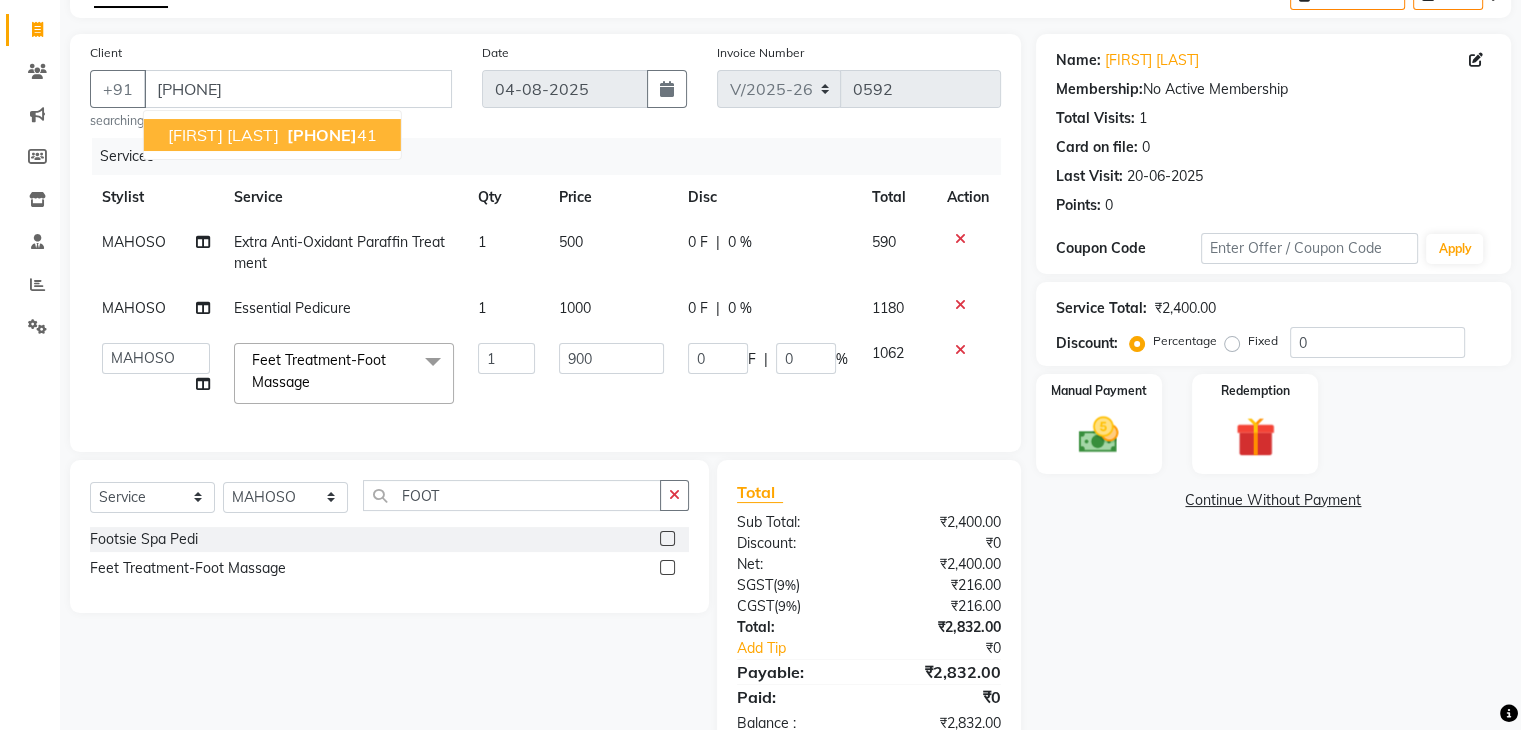 click on "[PHONE]" at bounding box center (322, 135) 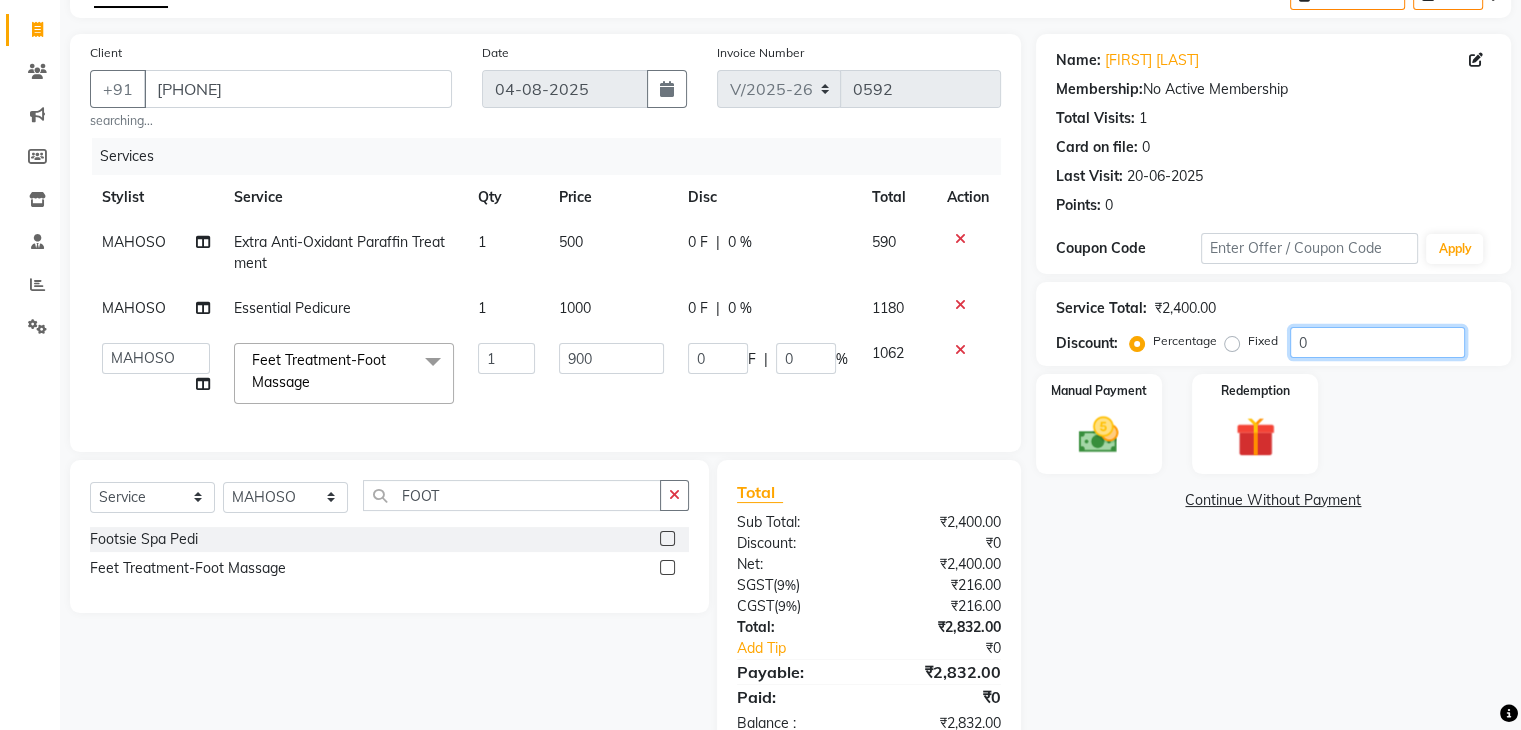 click on "0" 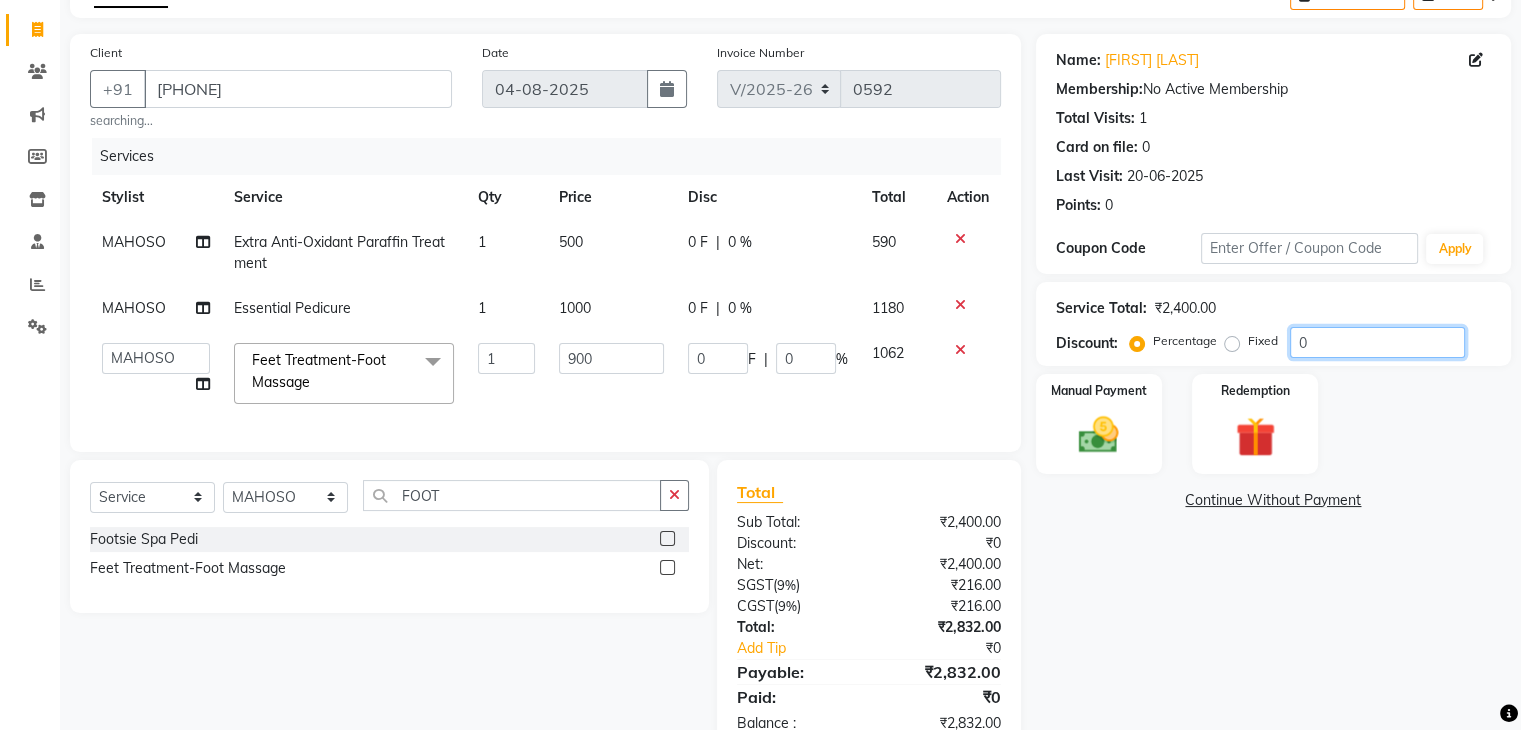 type 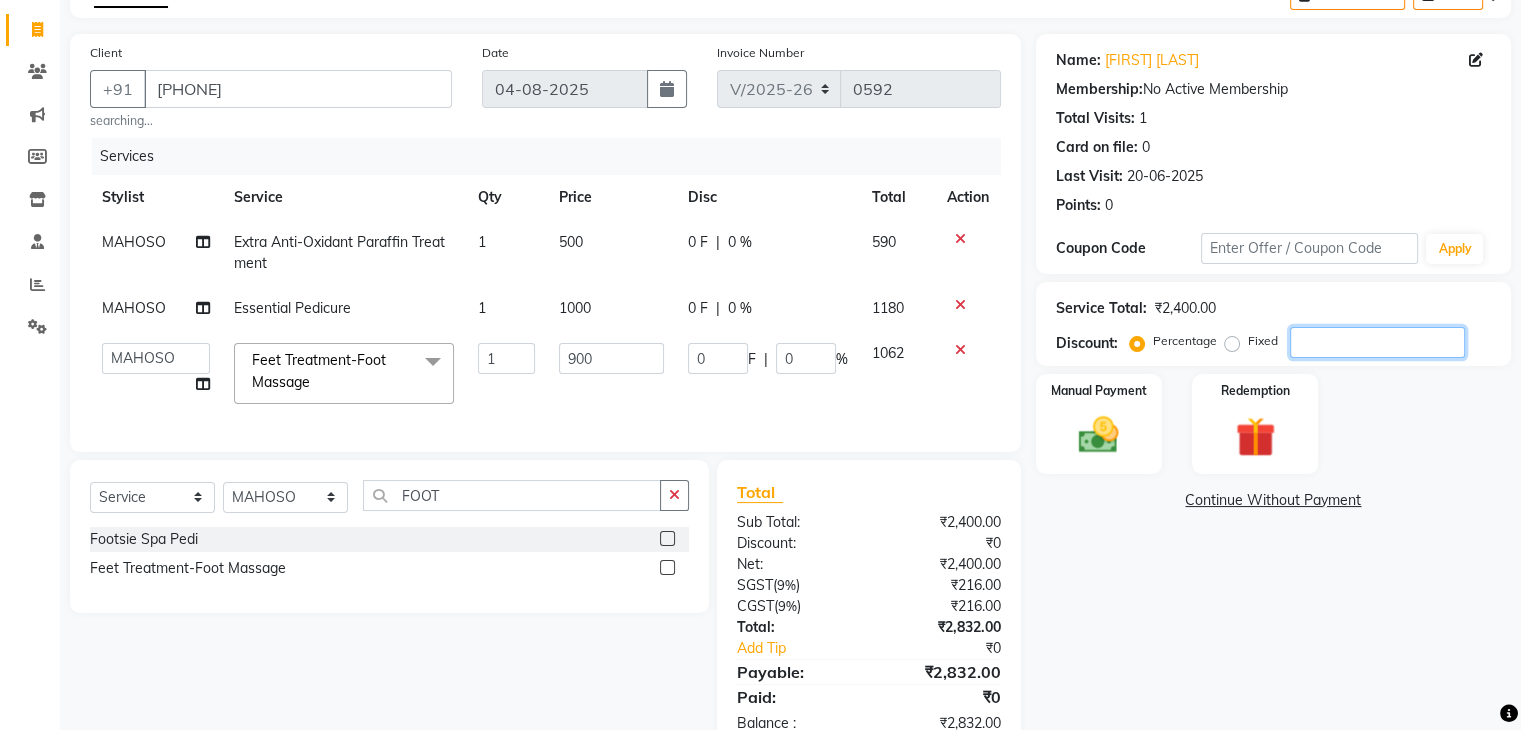 type on "27" 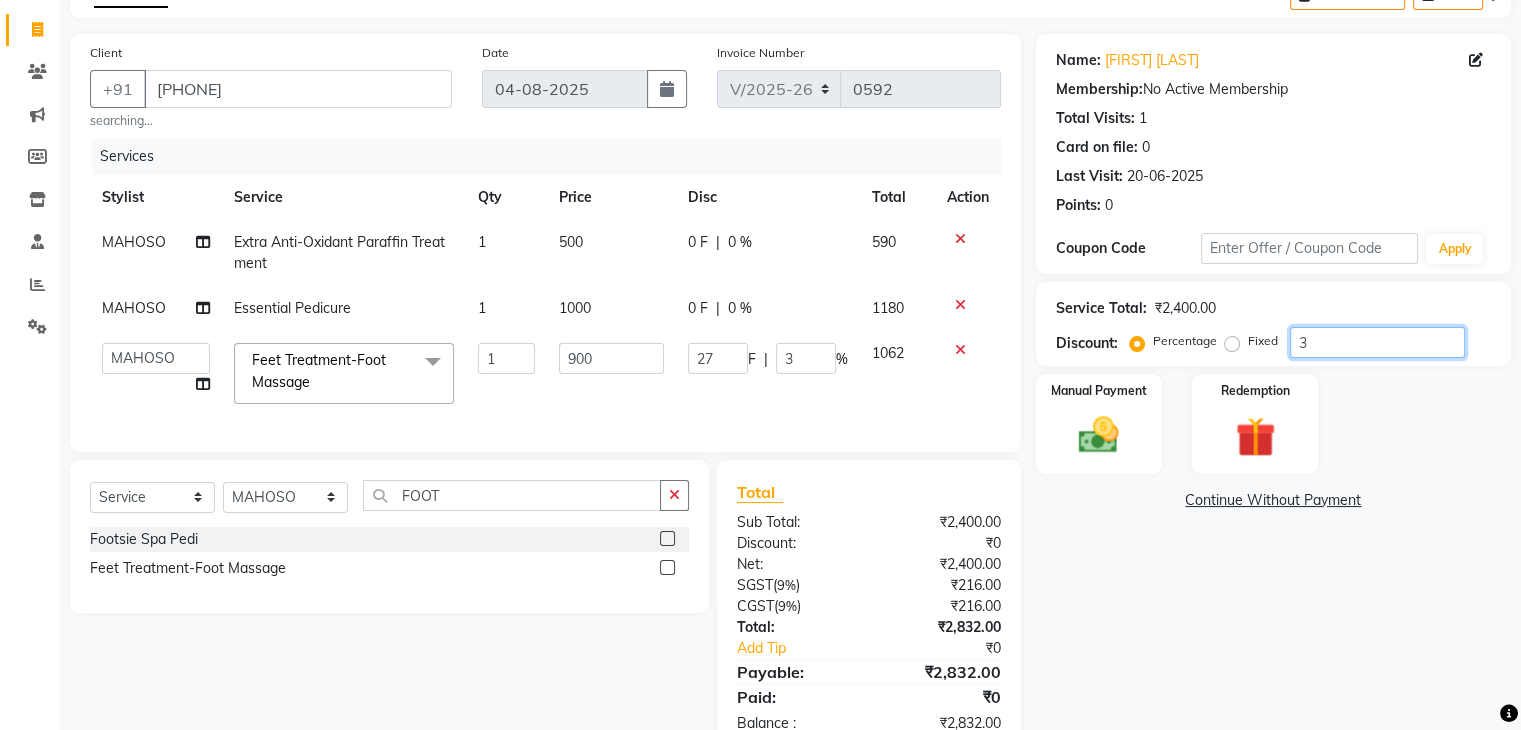 type on "30" 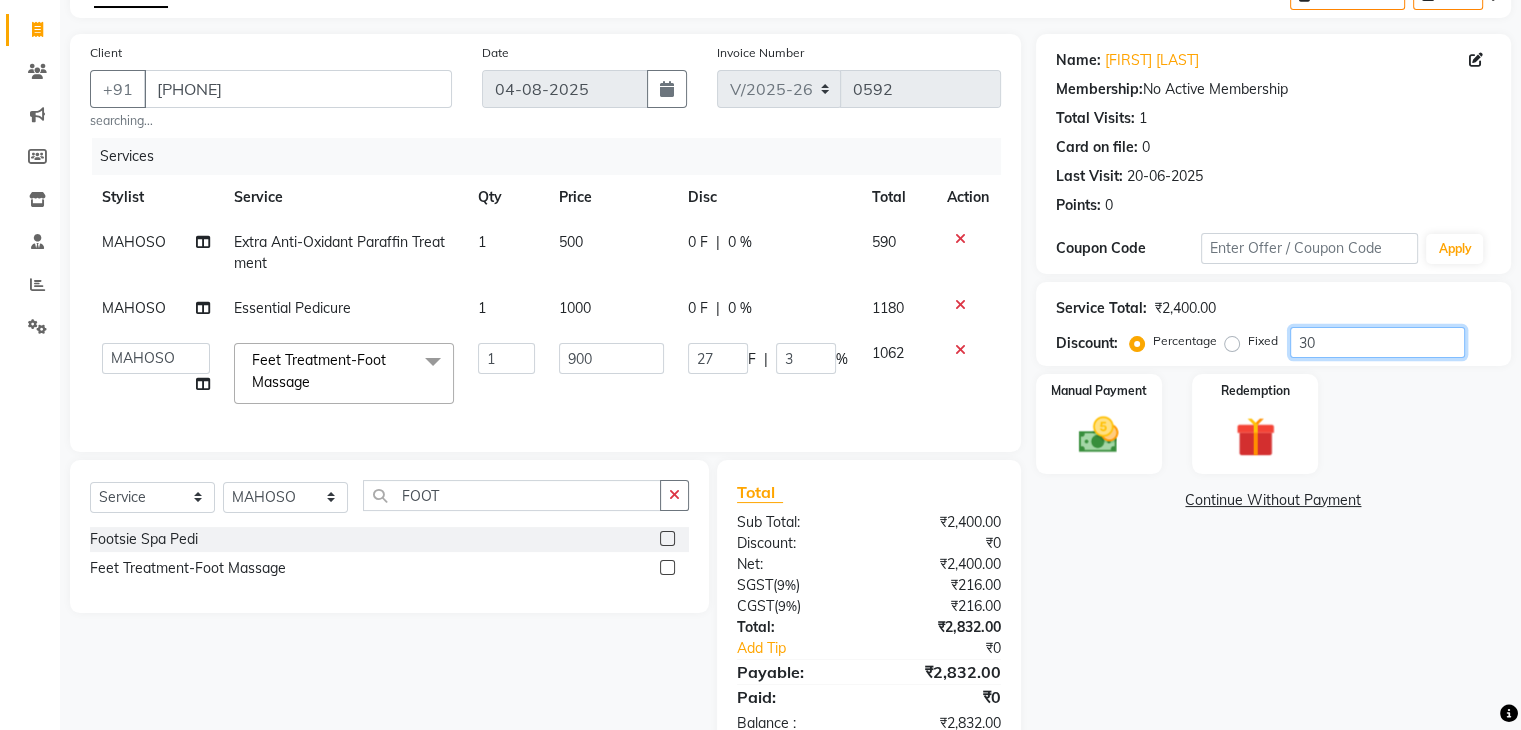 type on "270" 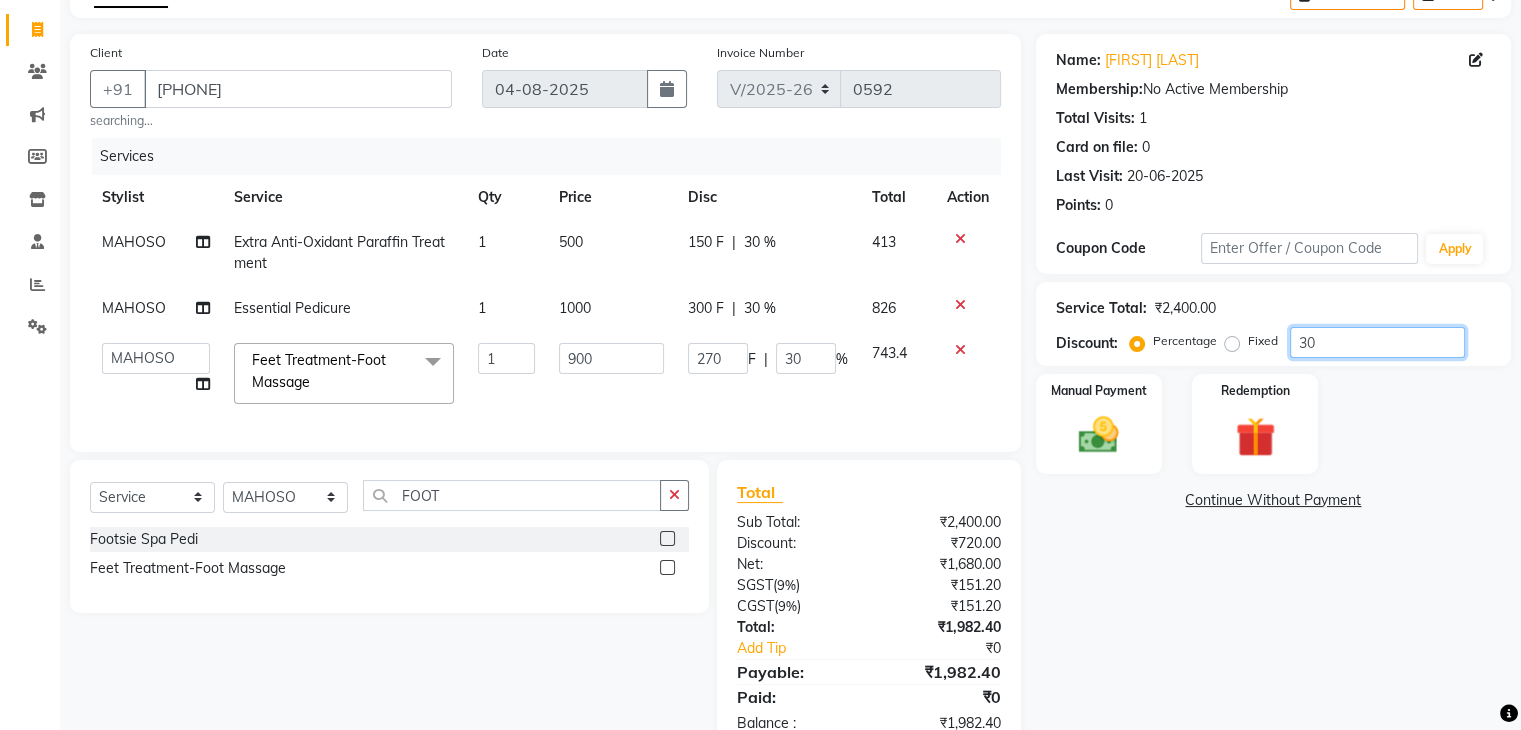 scroll, scrollTop: 185, scrollLeft: 0, axis: vertical 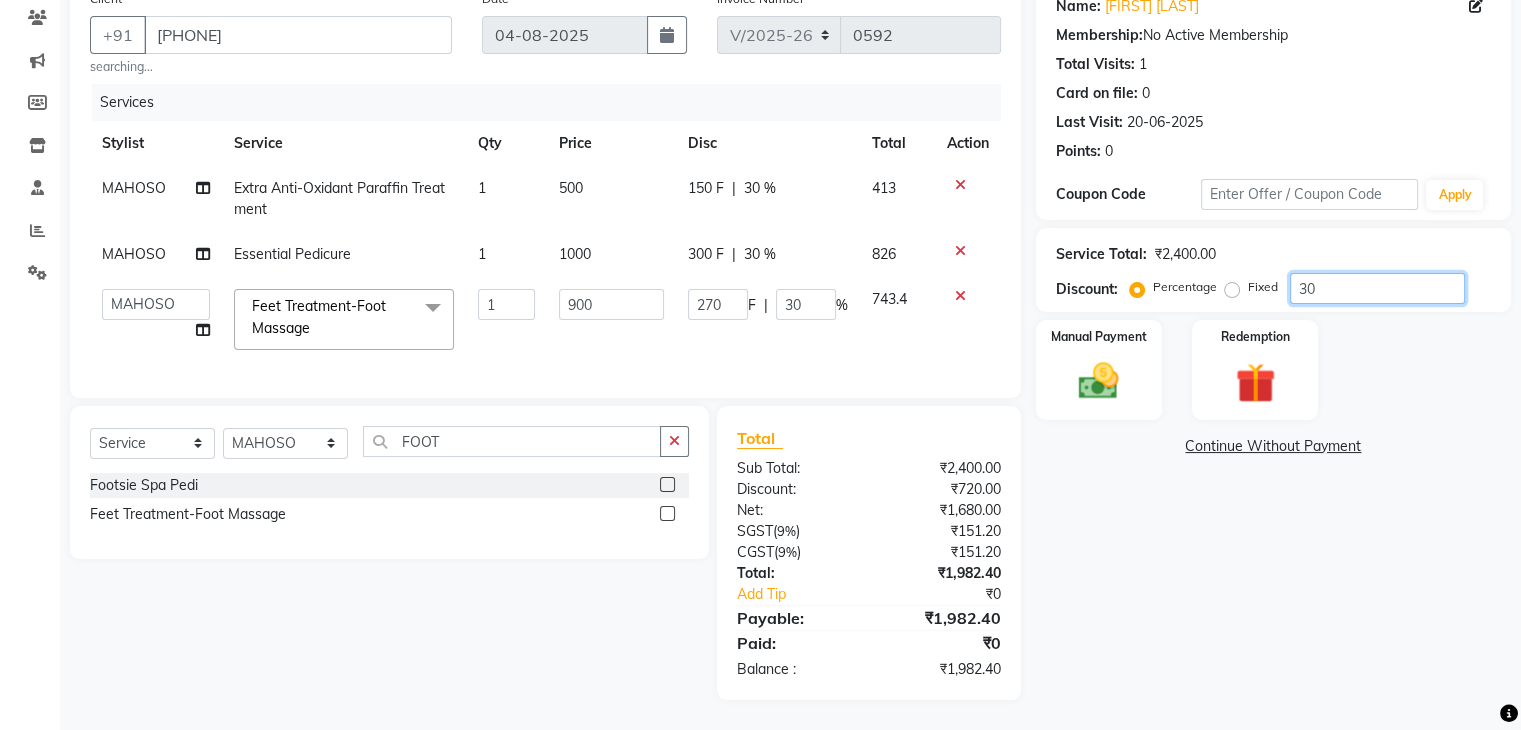 type on "27" 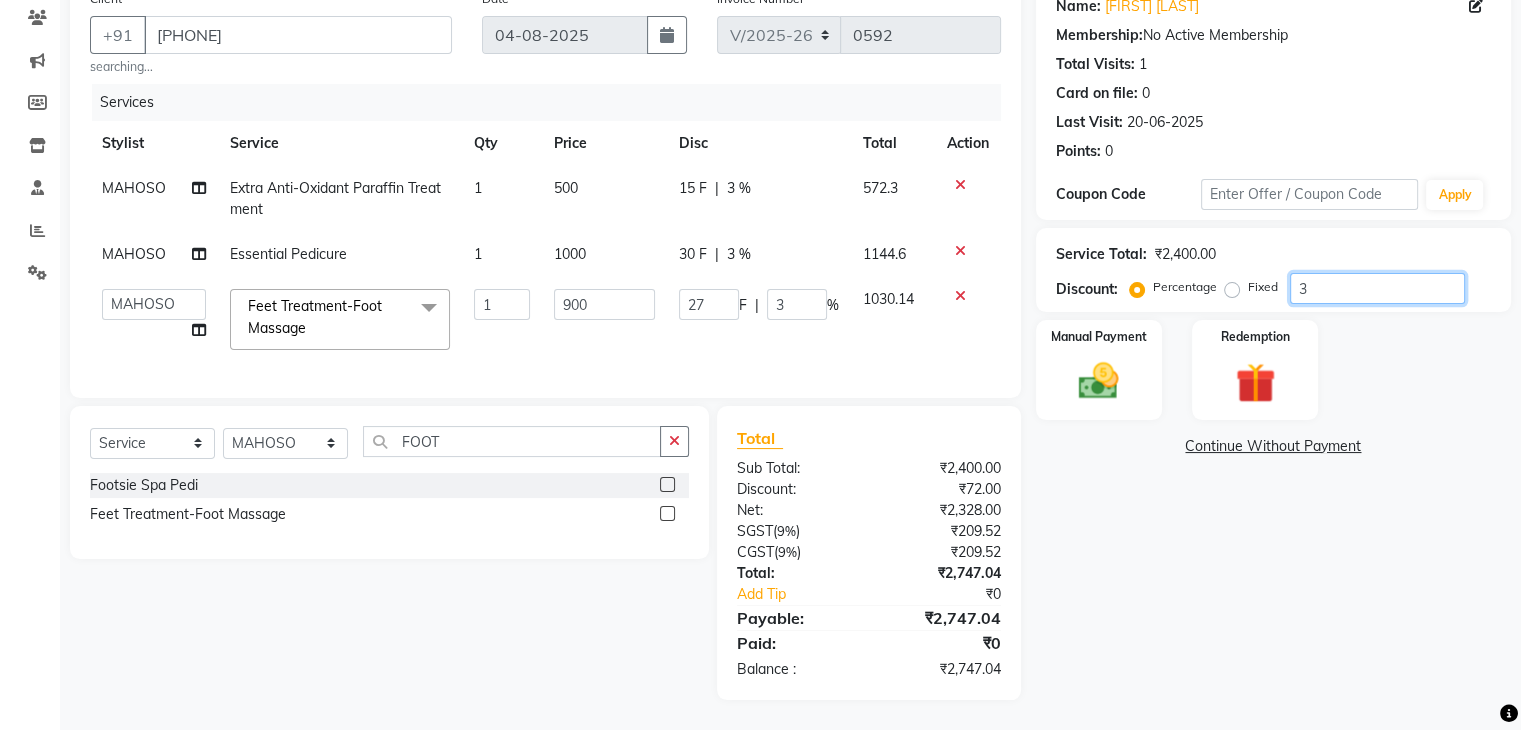 type on "0" 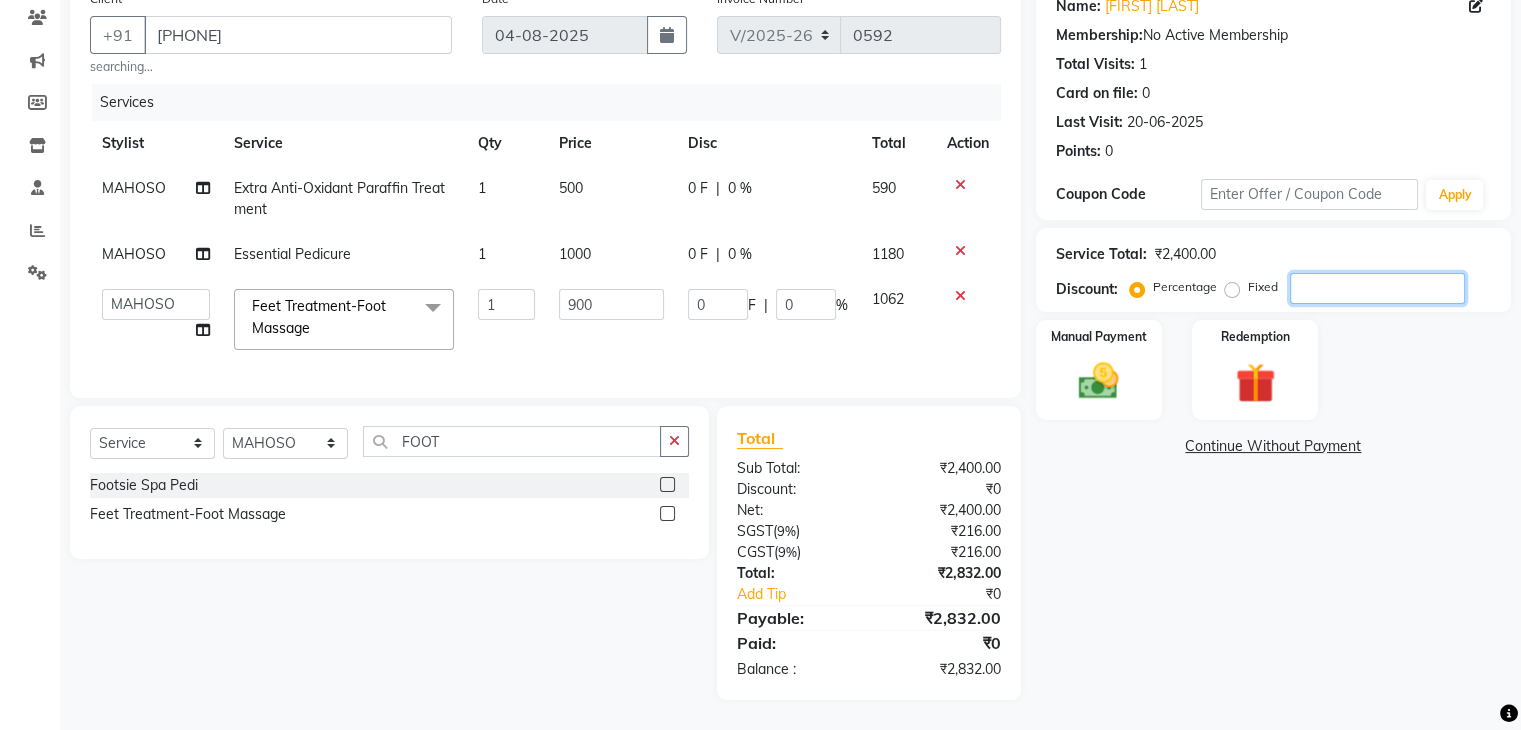 type on "18" 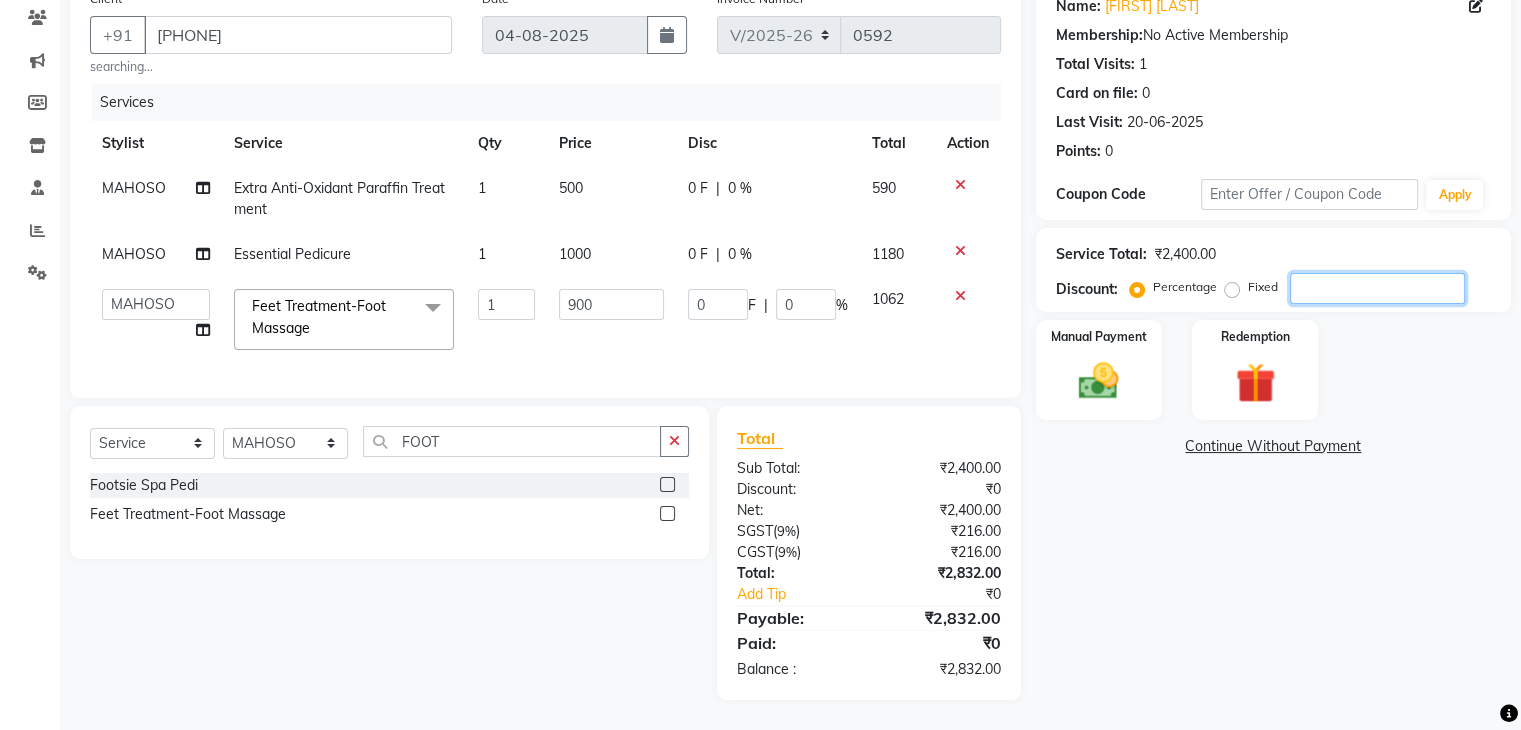 type on "2" 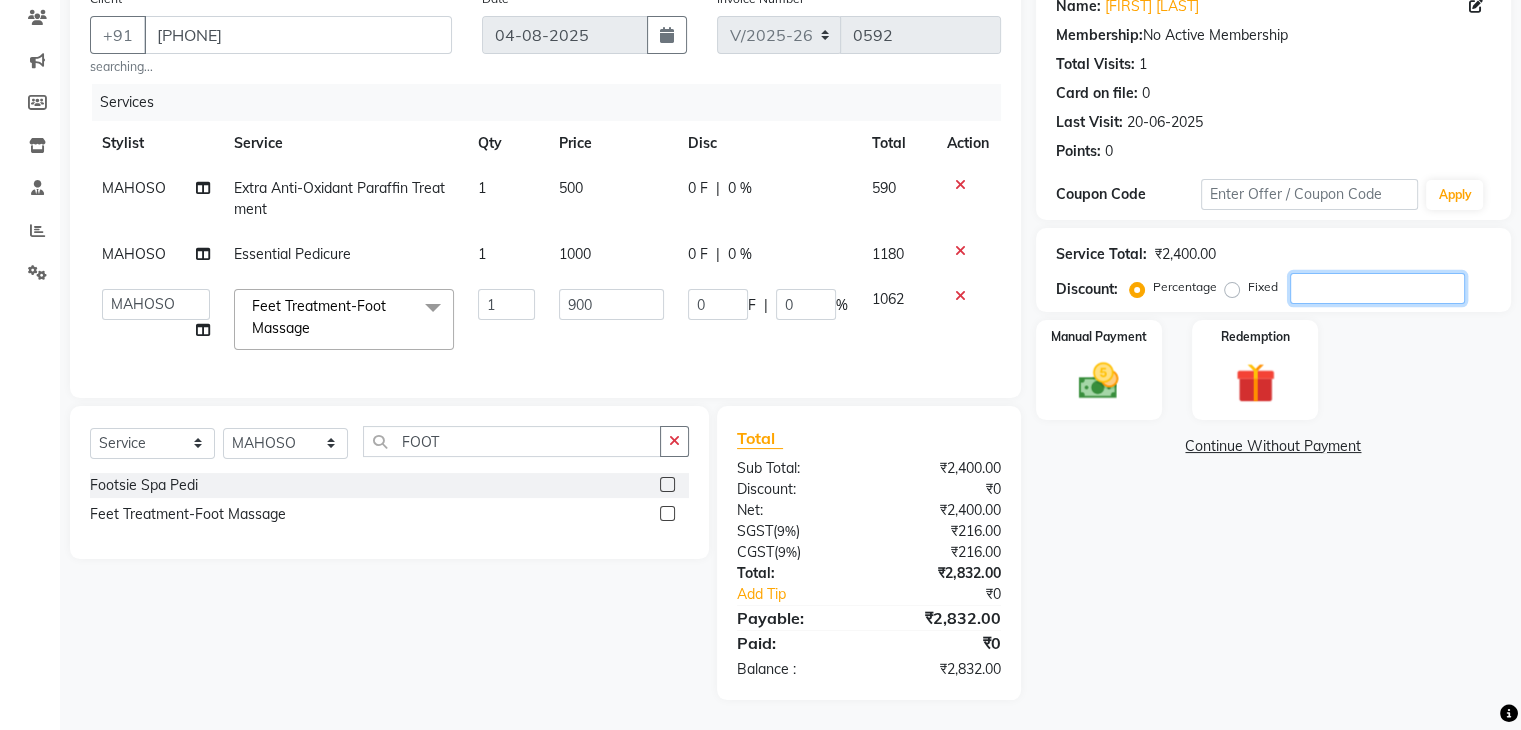 type on "2" 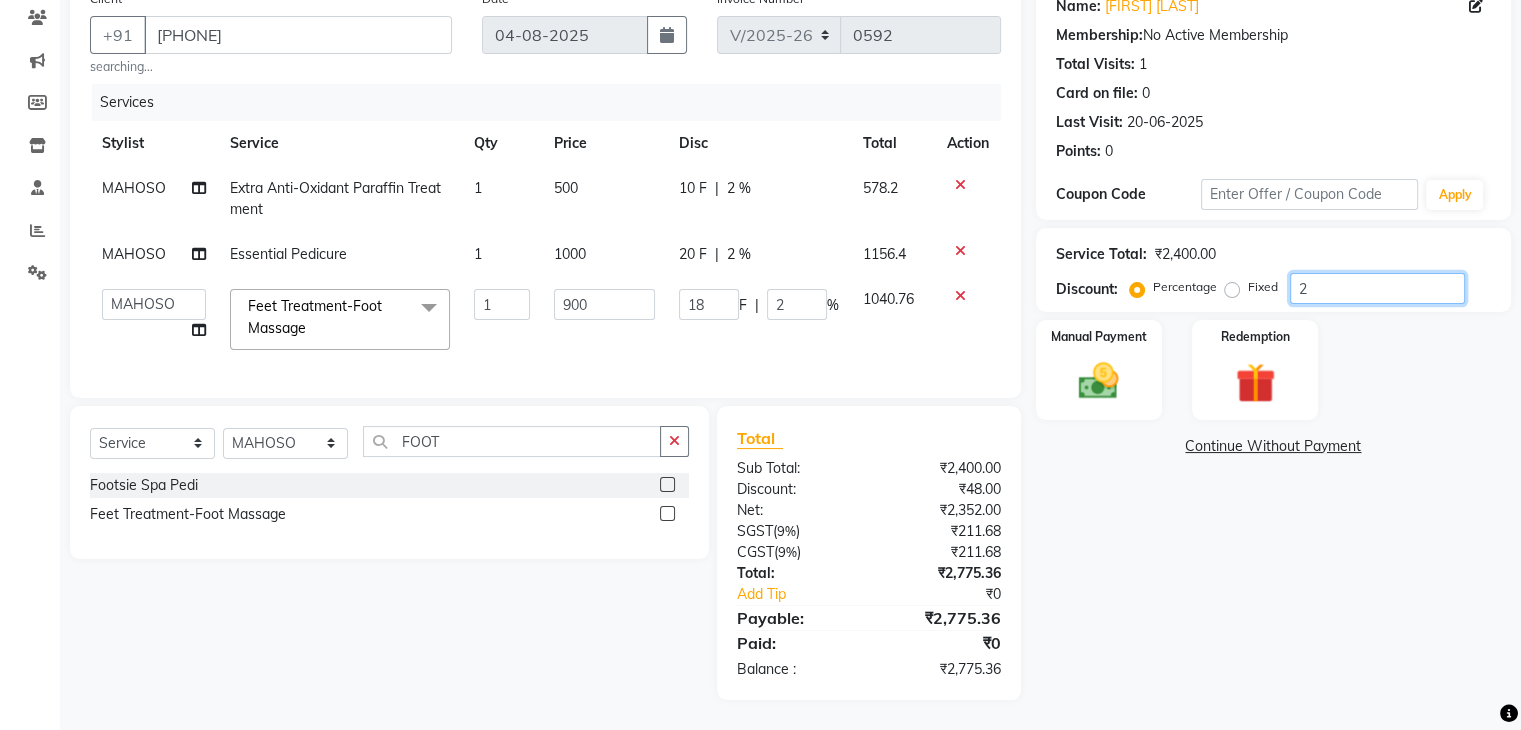 type on "225" 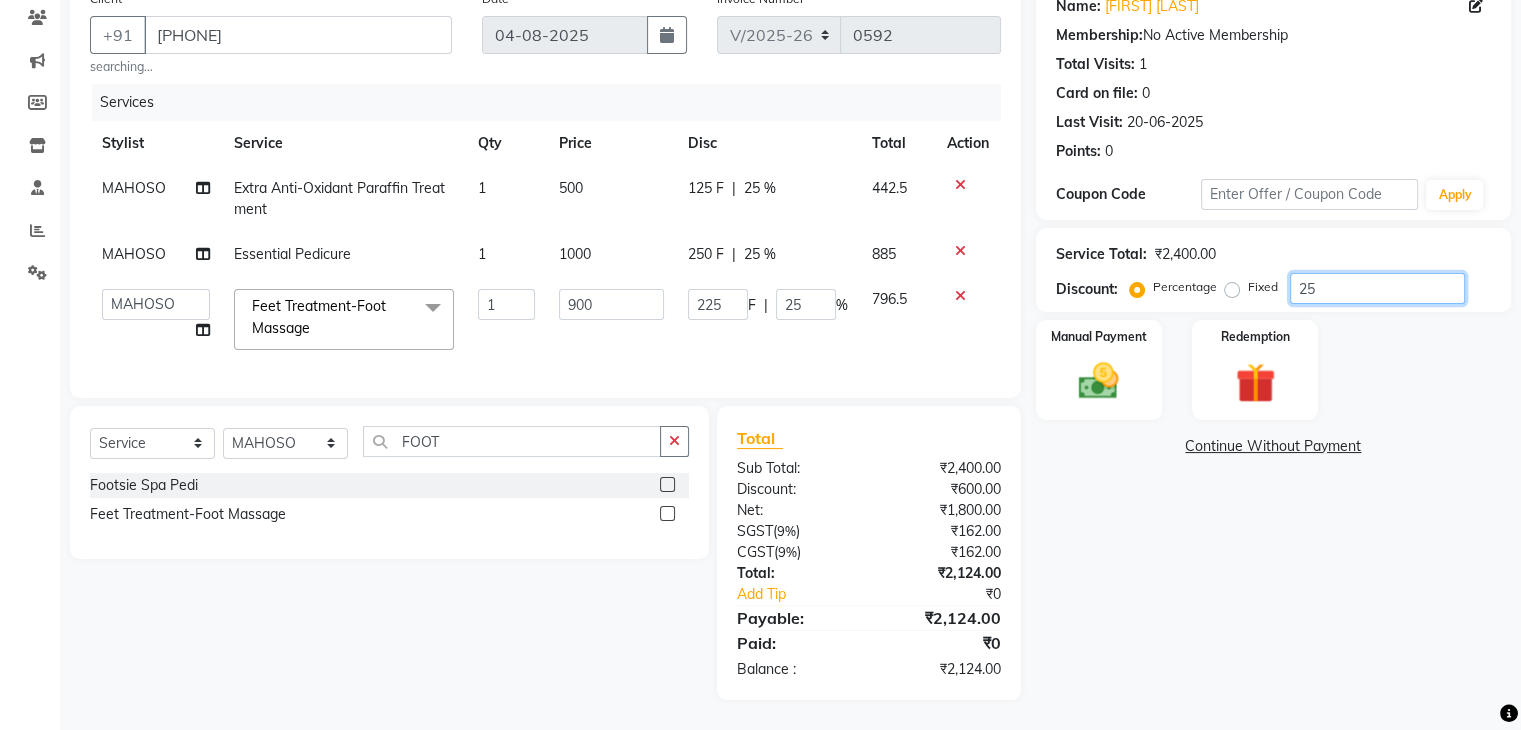 type on "18" 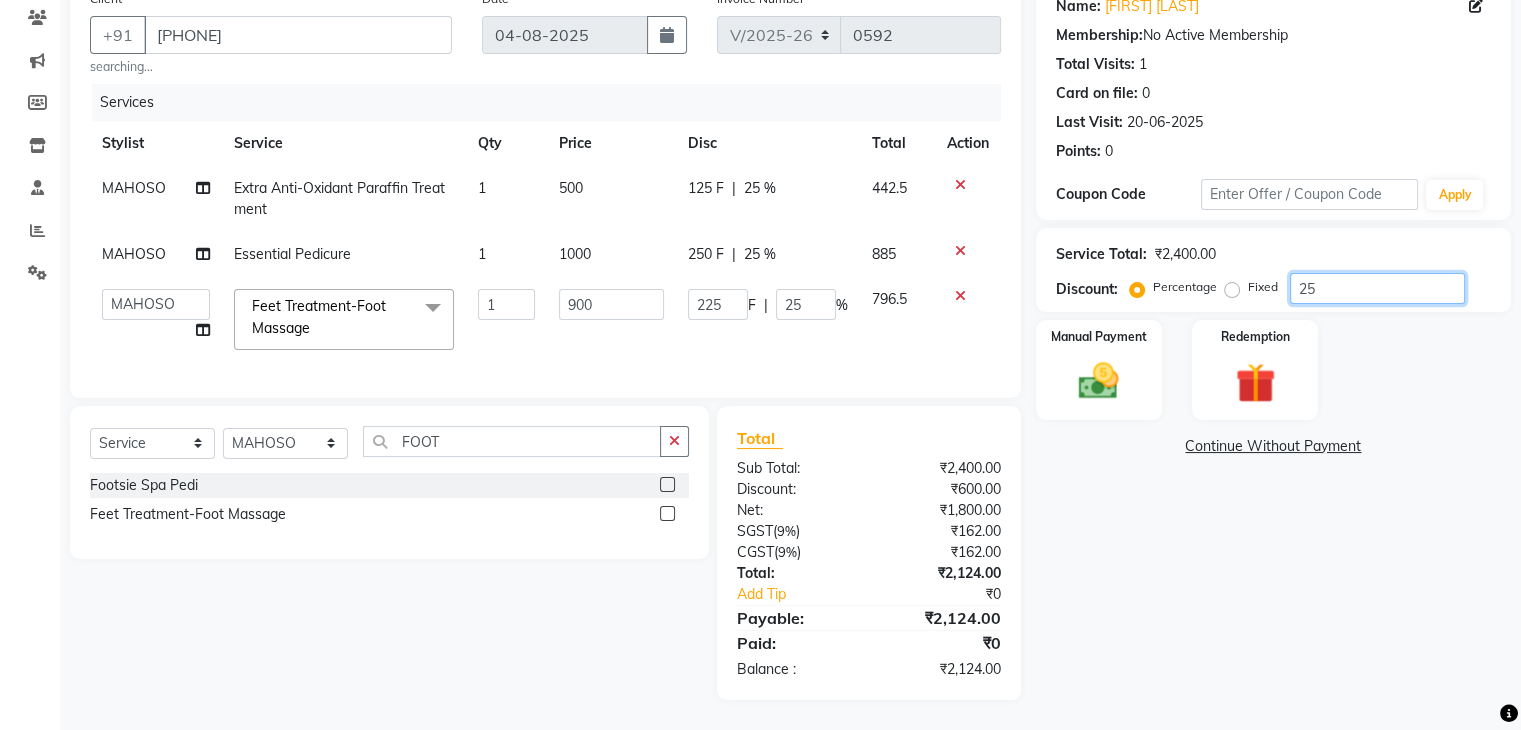 type on "2" 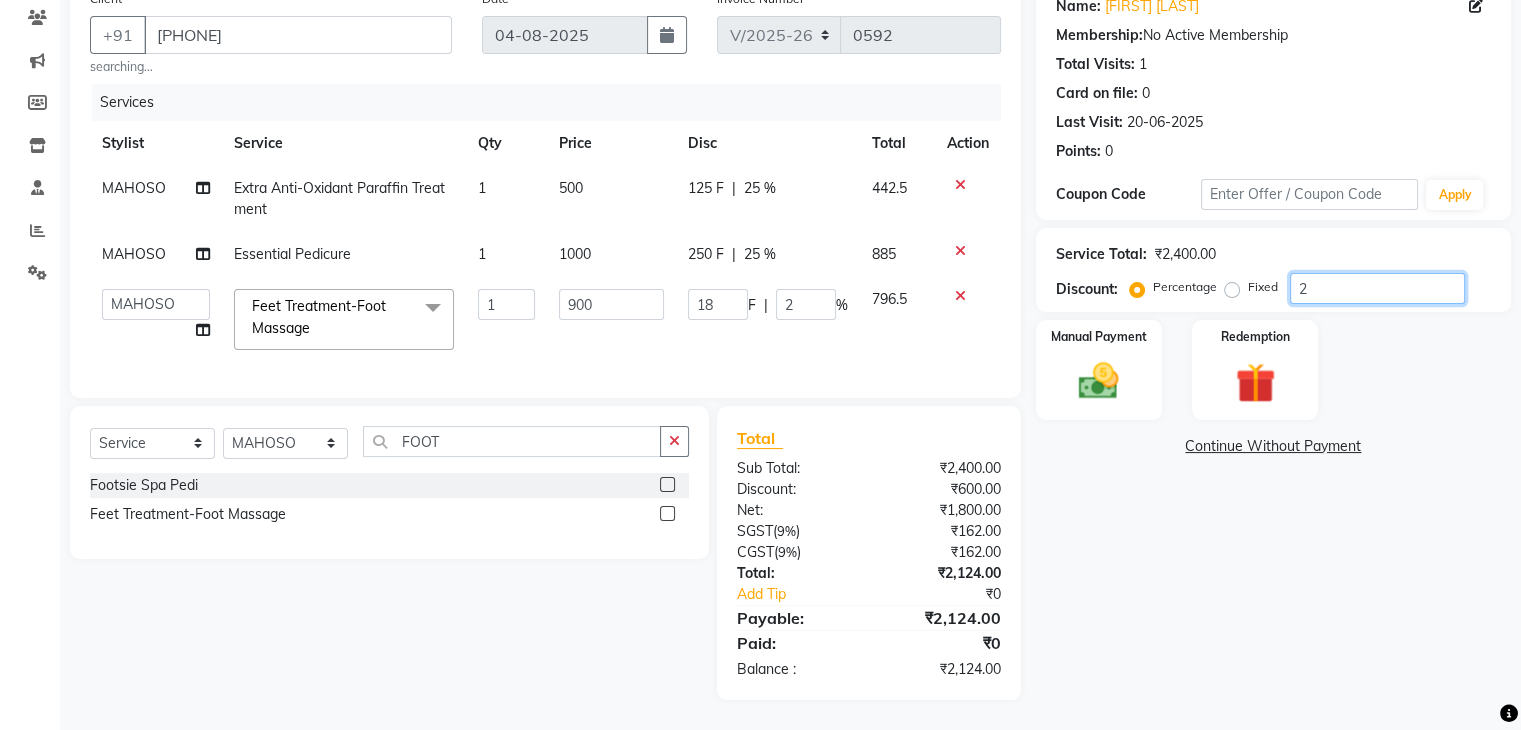 type on "0" 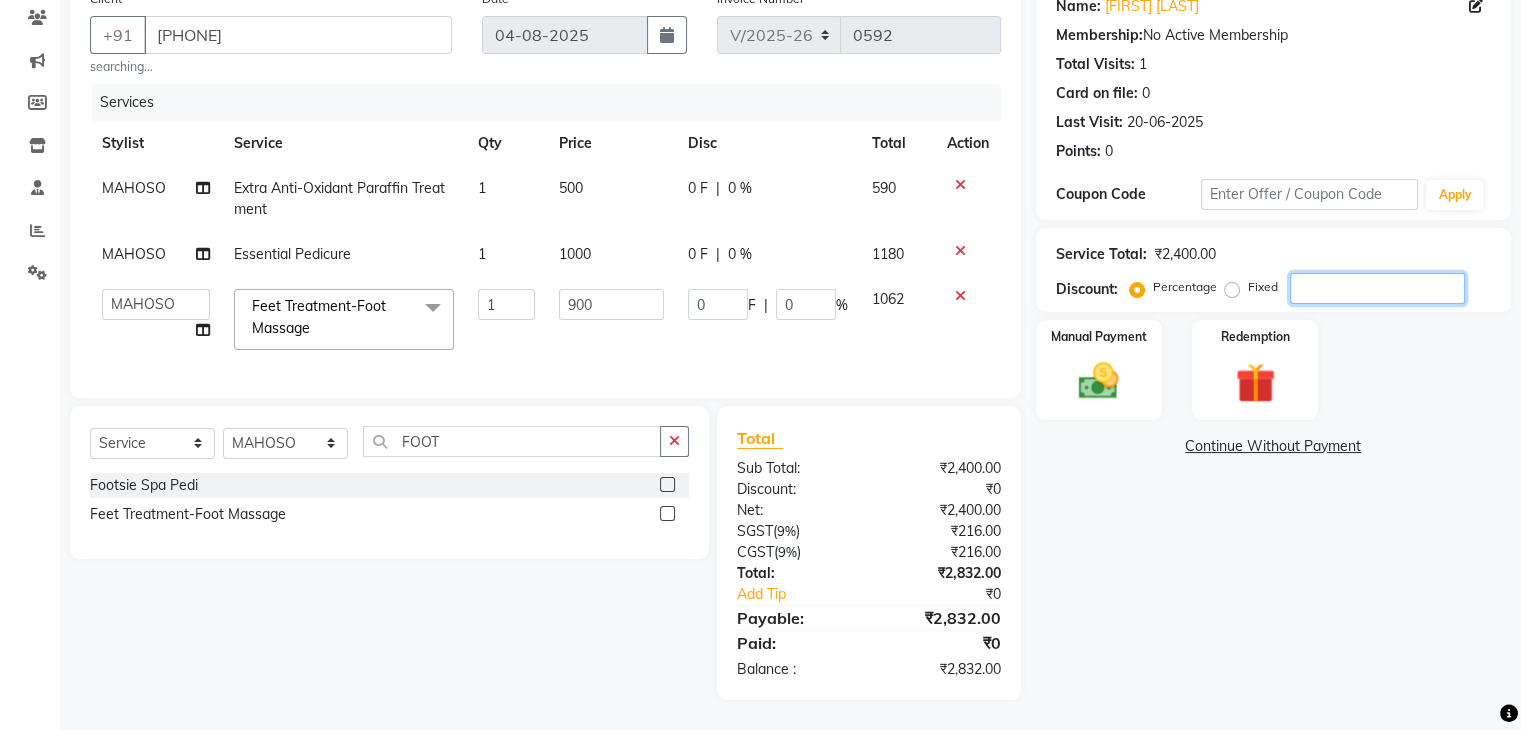 type on "27" 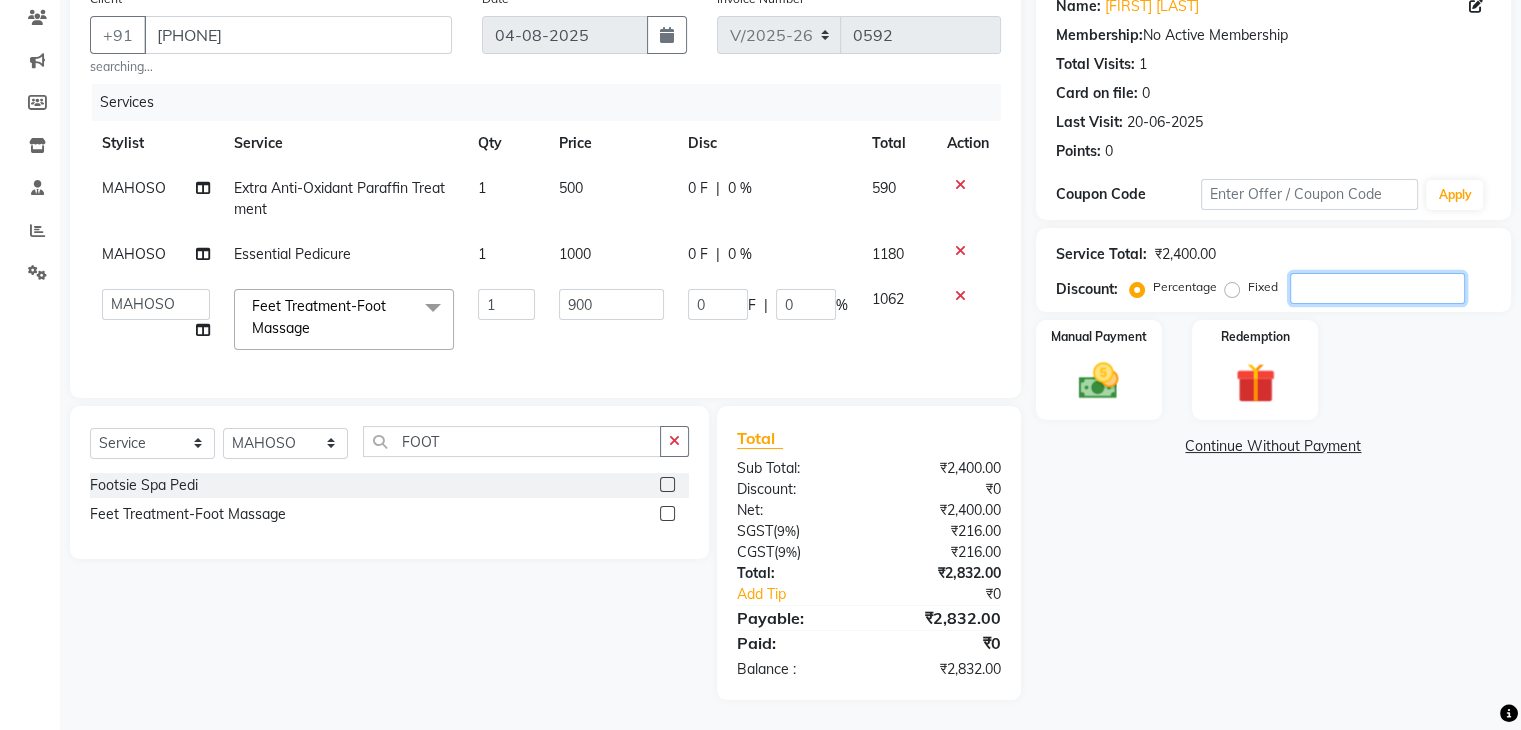type on "3" 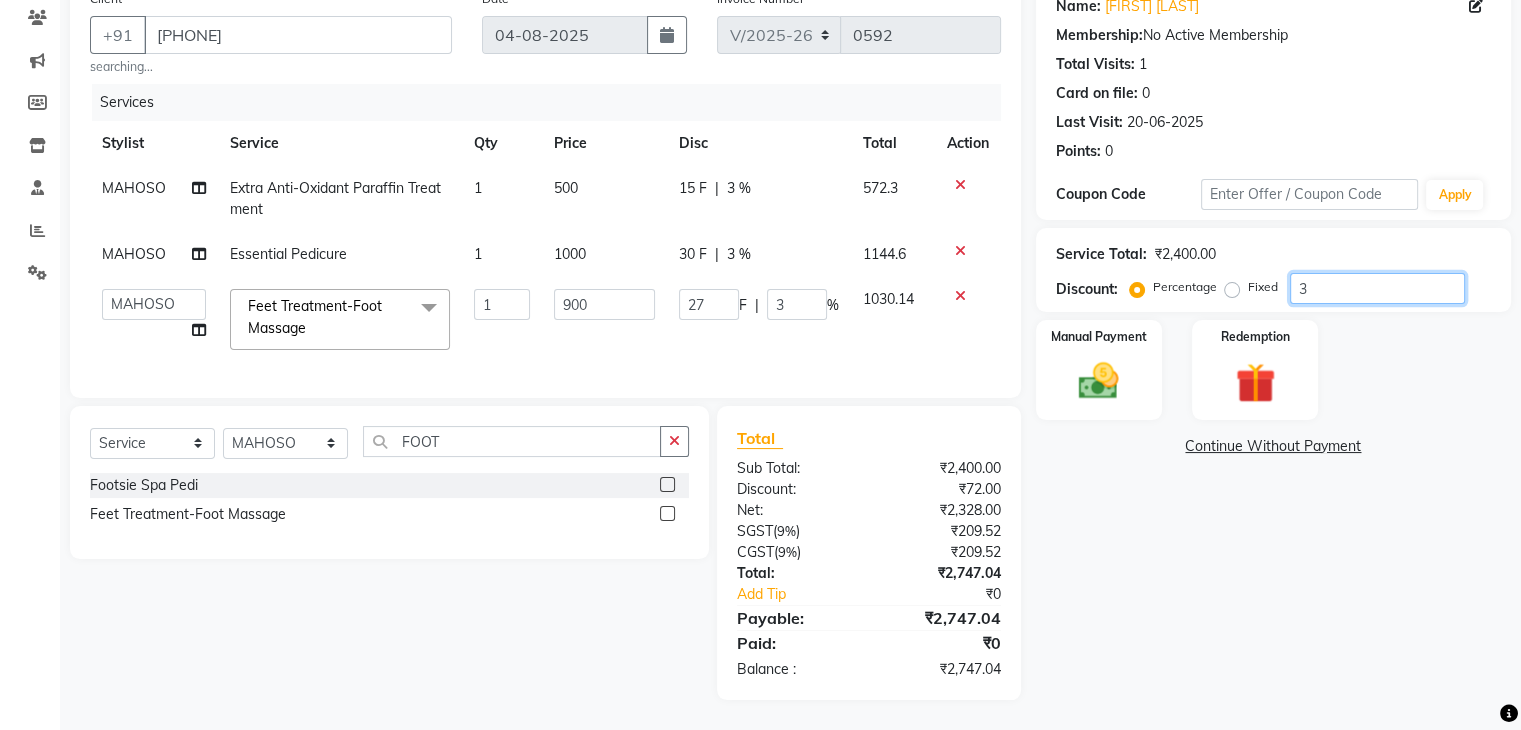 type on "315" 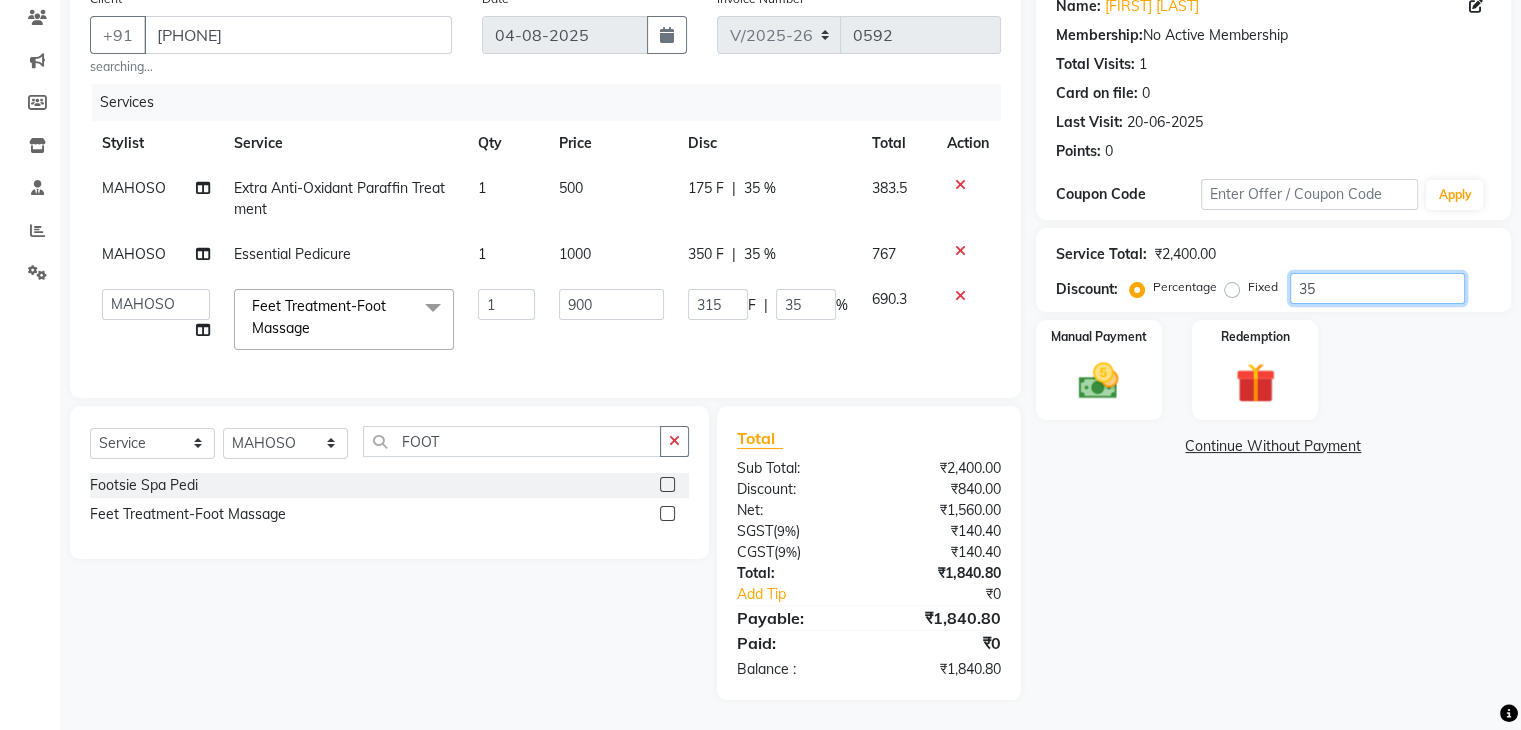 type on "27" 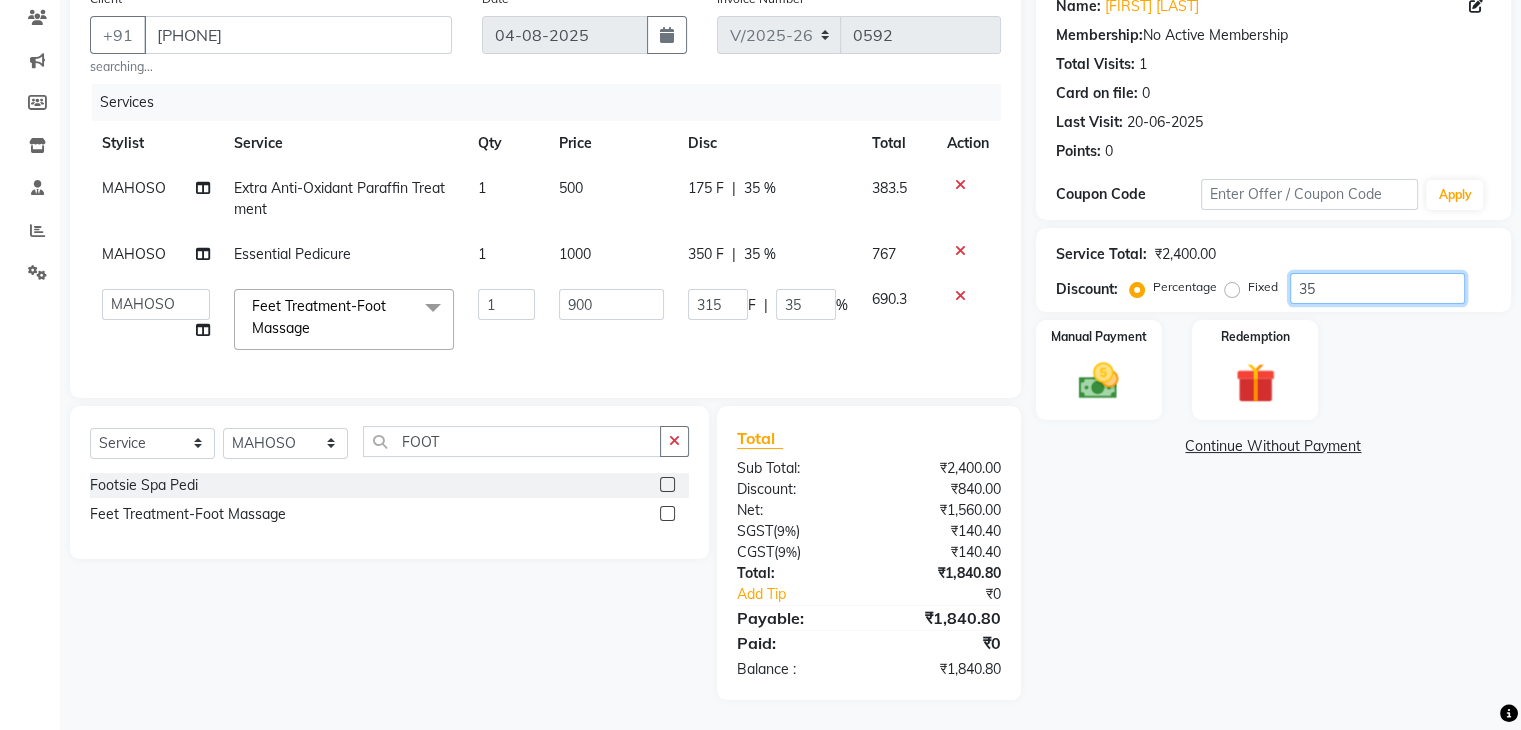 type on "3" 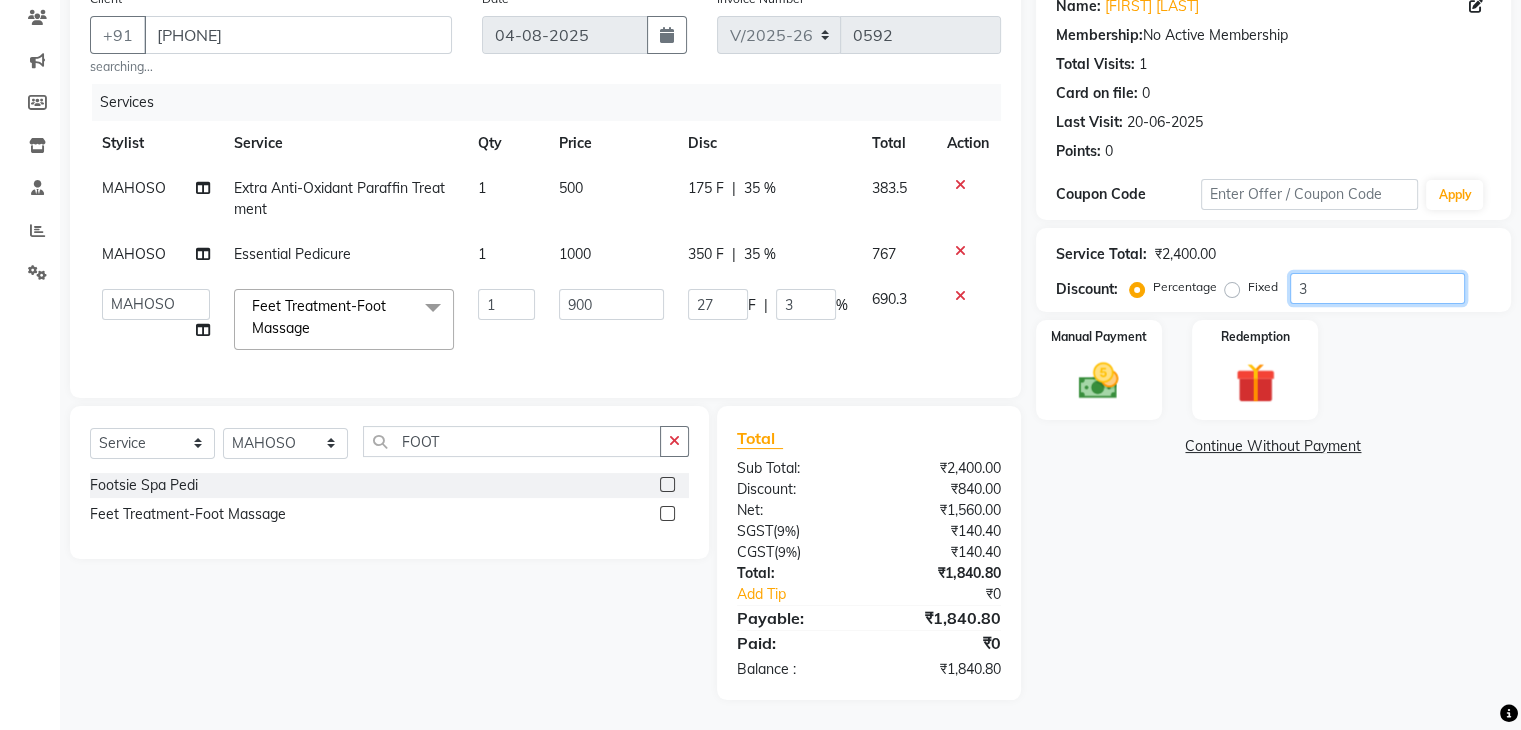 type on "0" 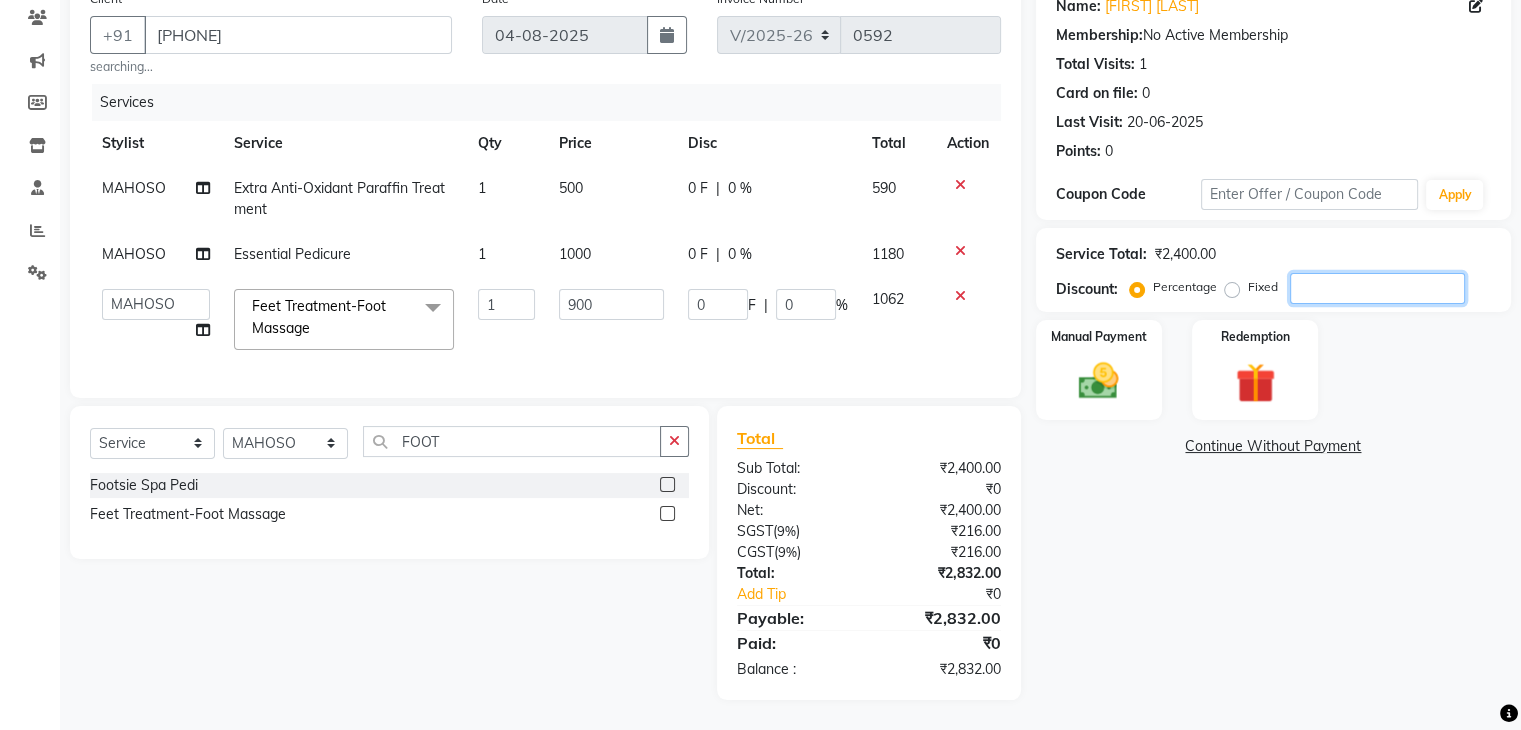 type on "27" 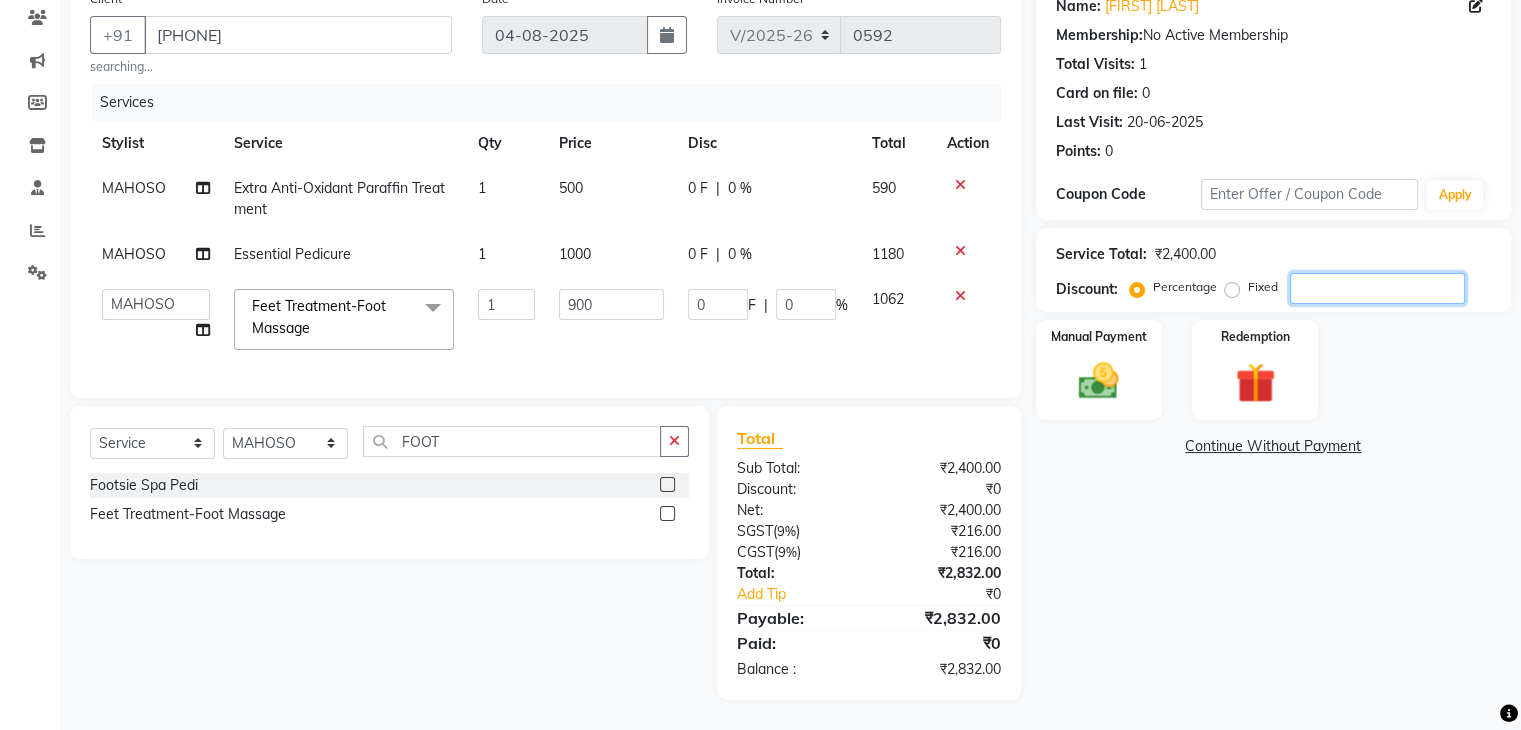 type on "3" 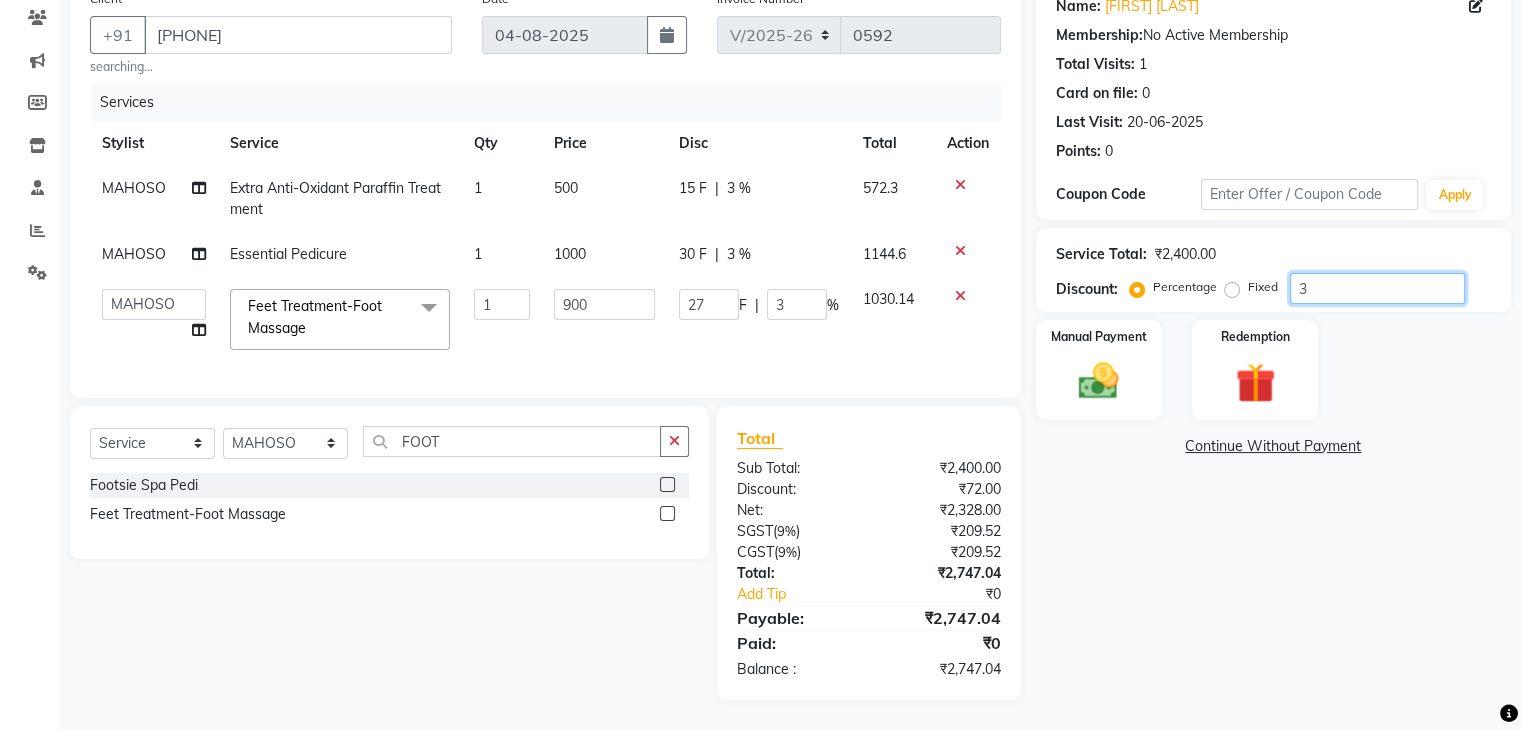 type on "333" 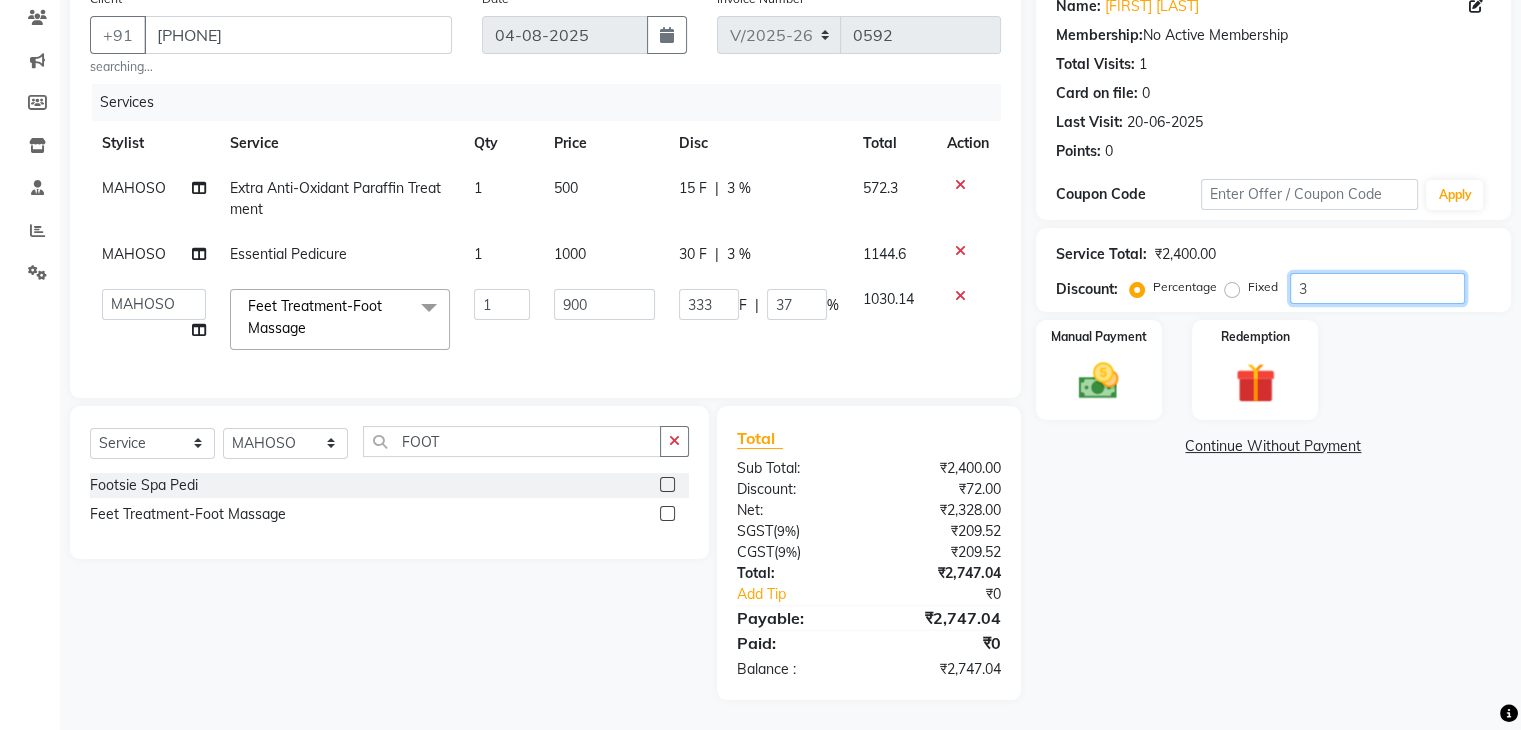 type on "37" 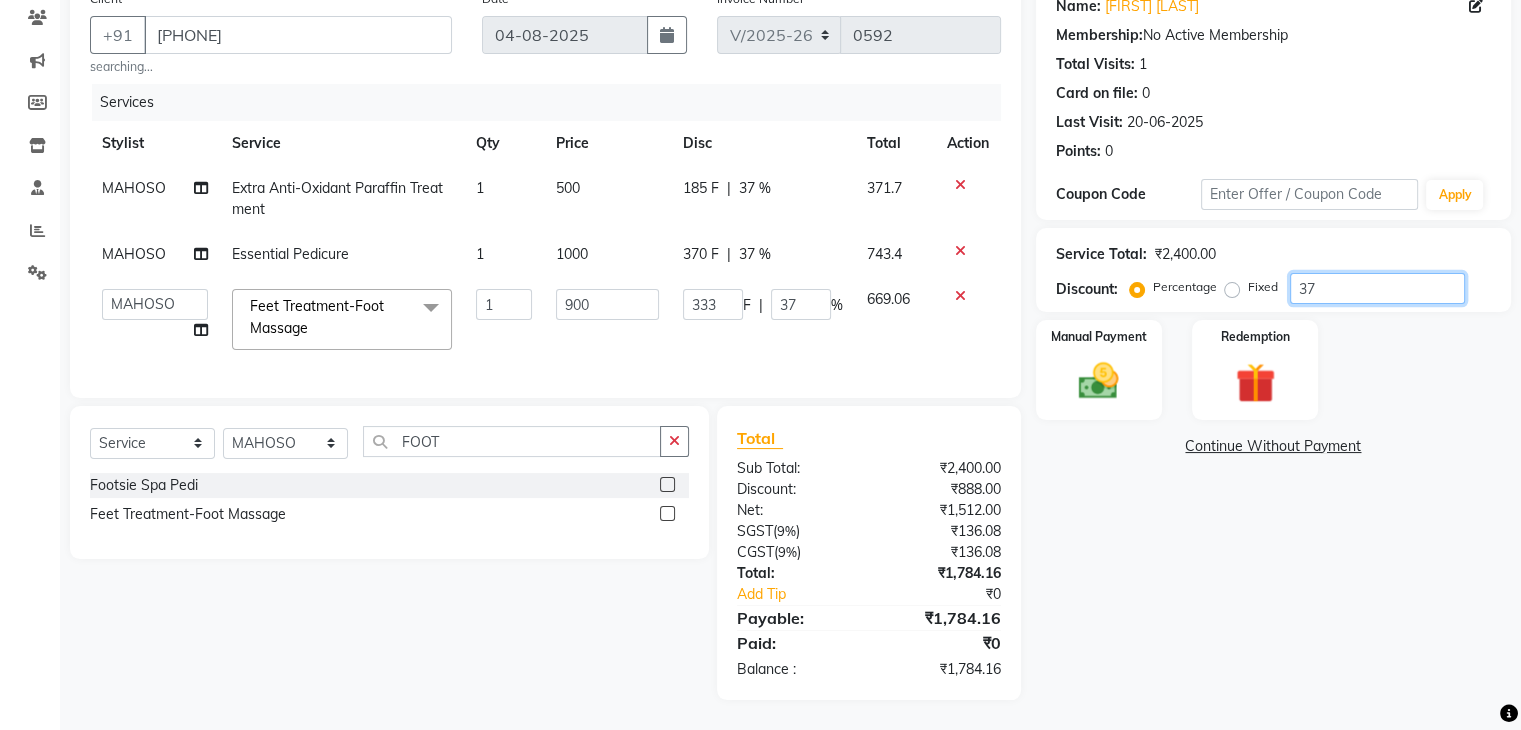 type on "27" 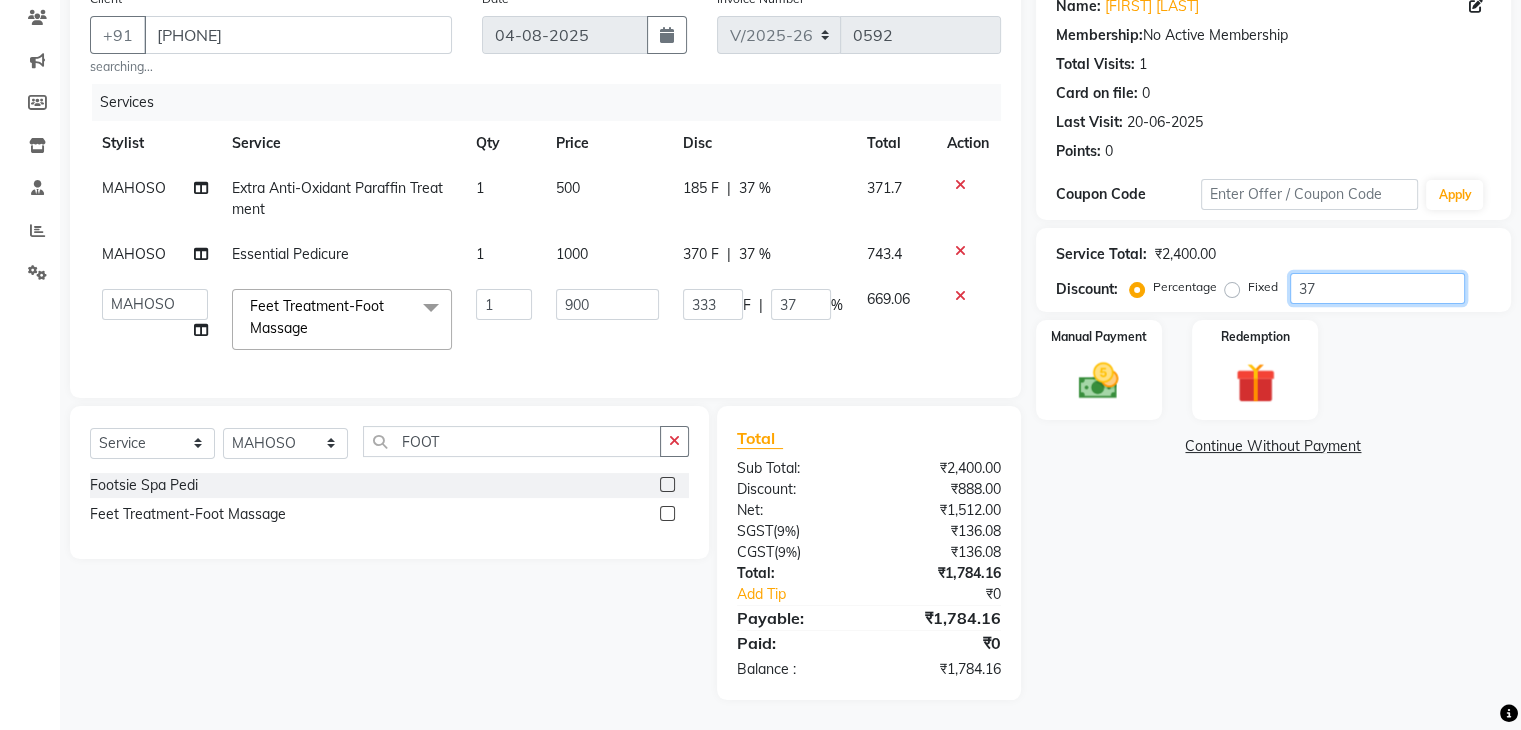 type on "3" 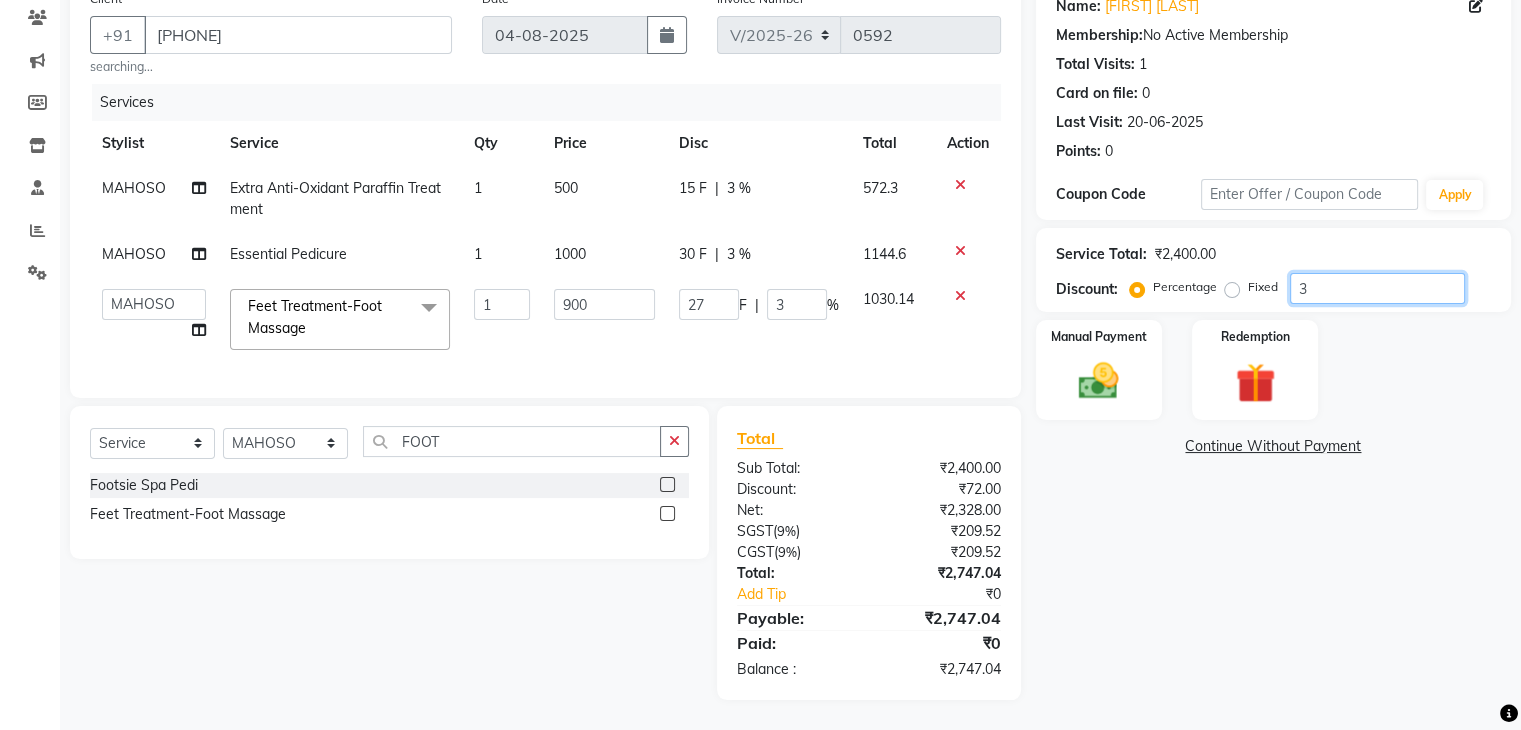 type on "351" 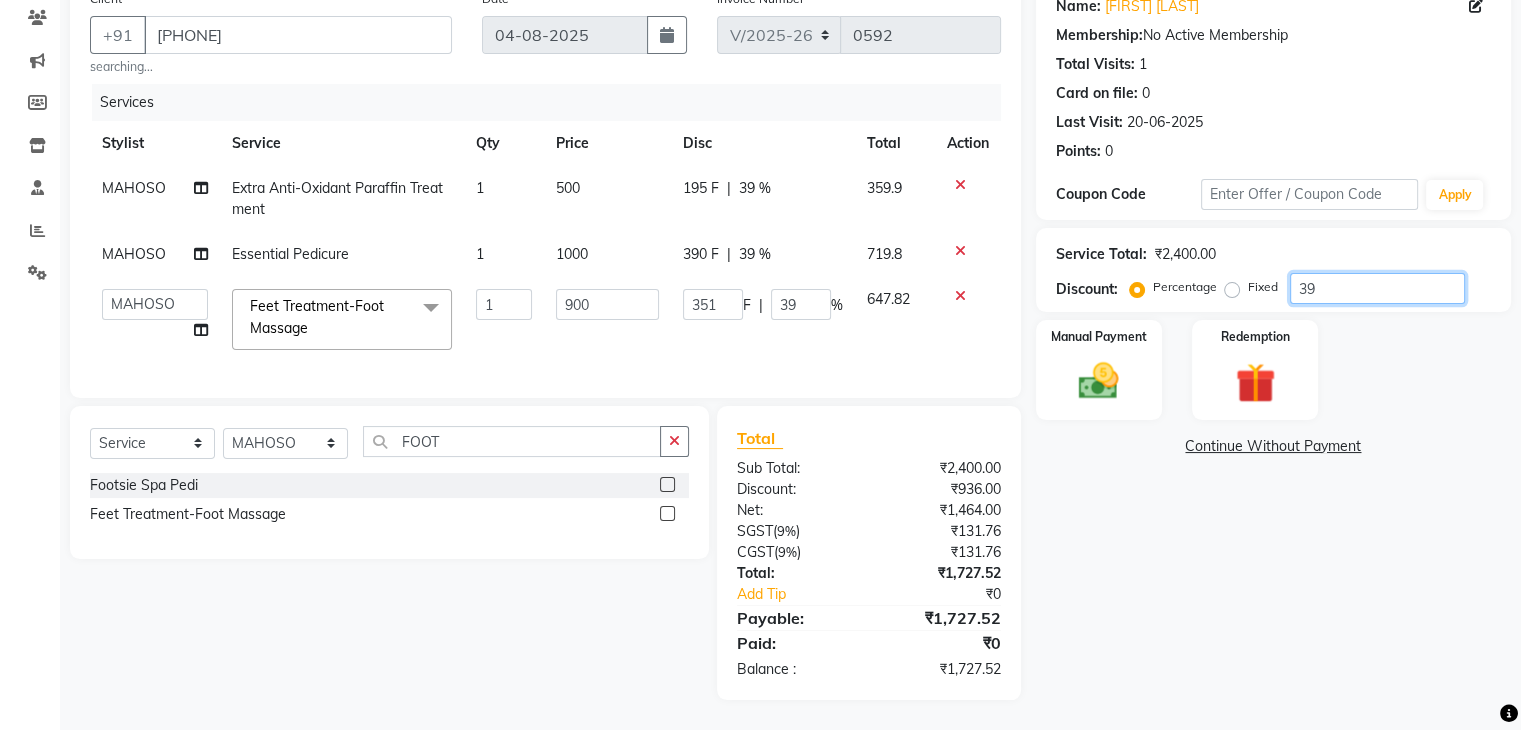 type on "359.1" 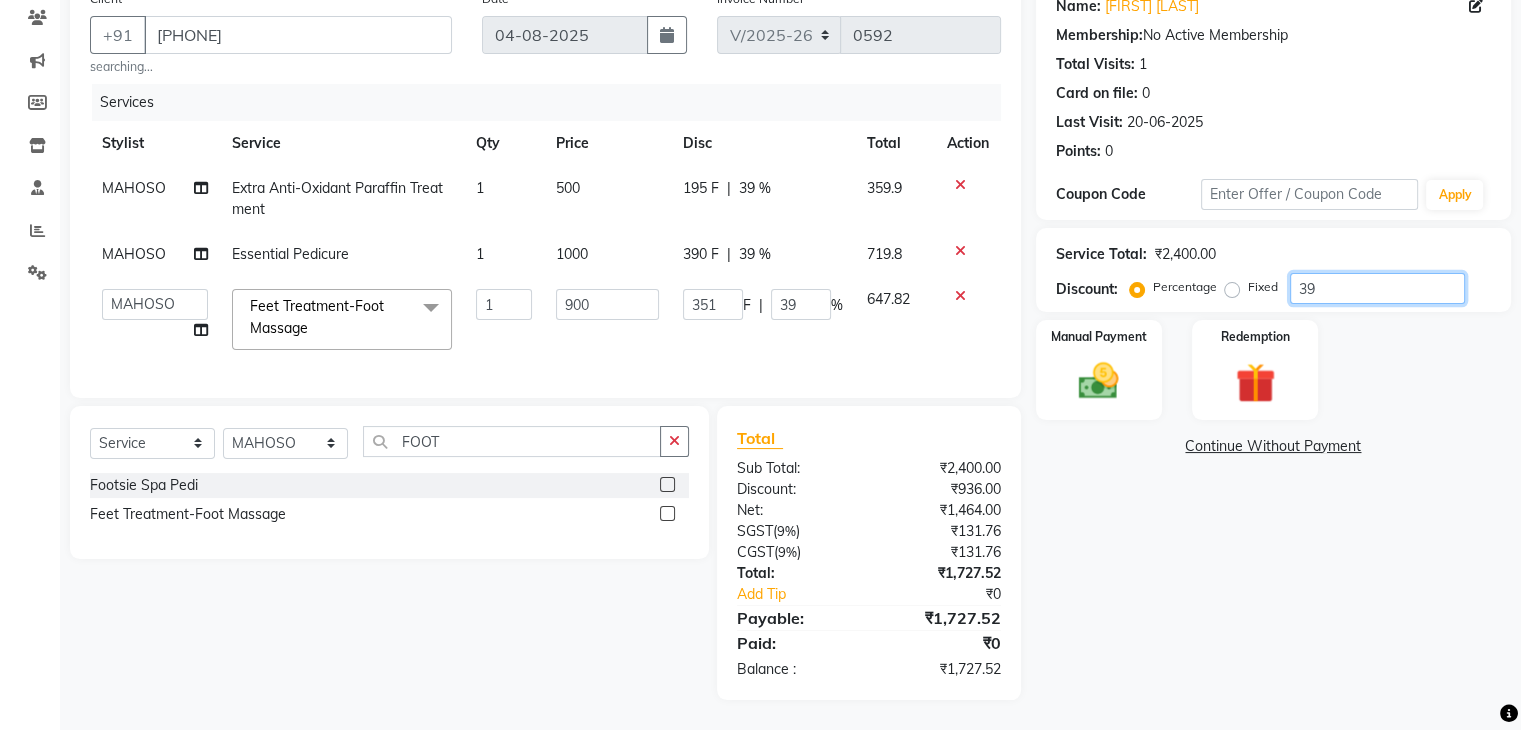 type on "39.9" 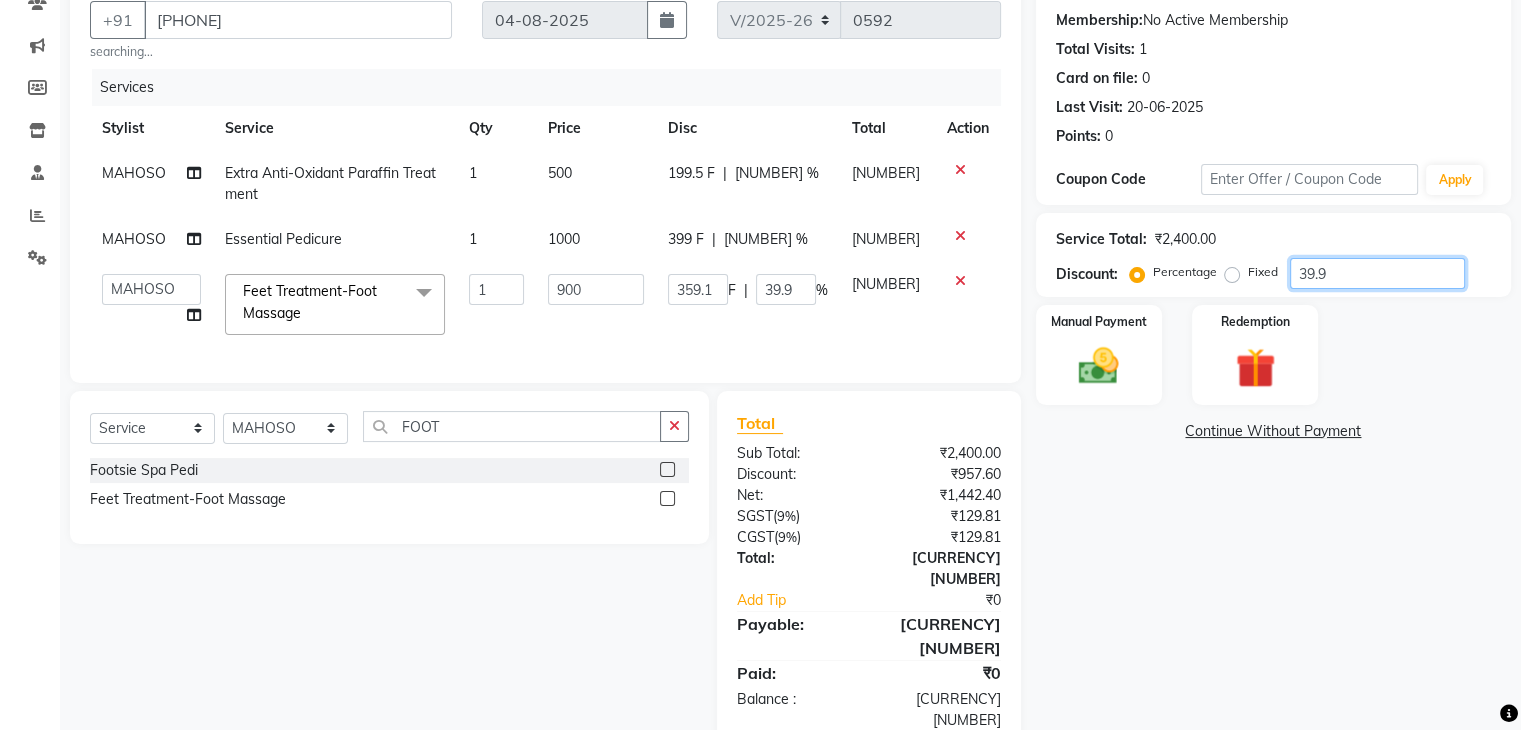 type on "39.97" 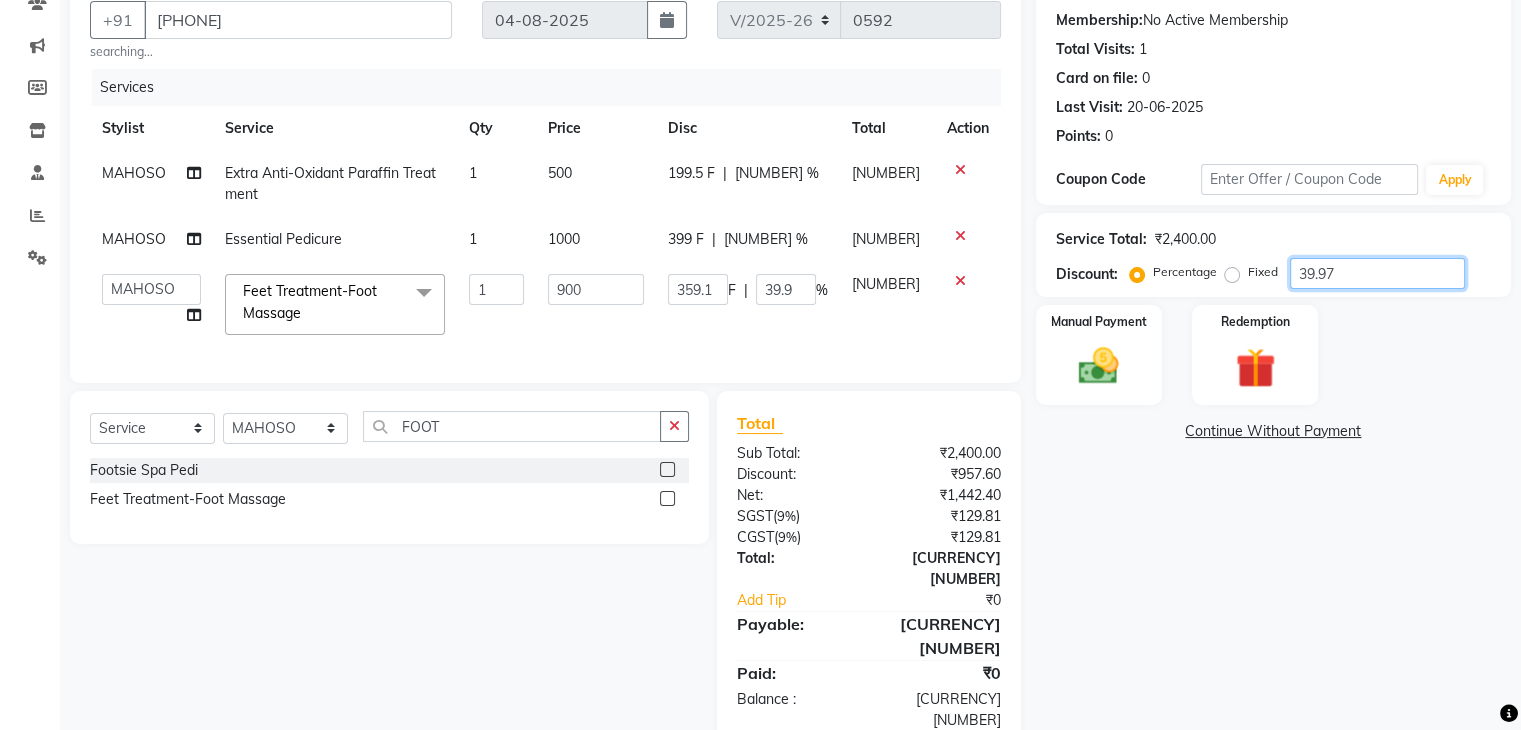 type on "[NUMBER]" 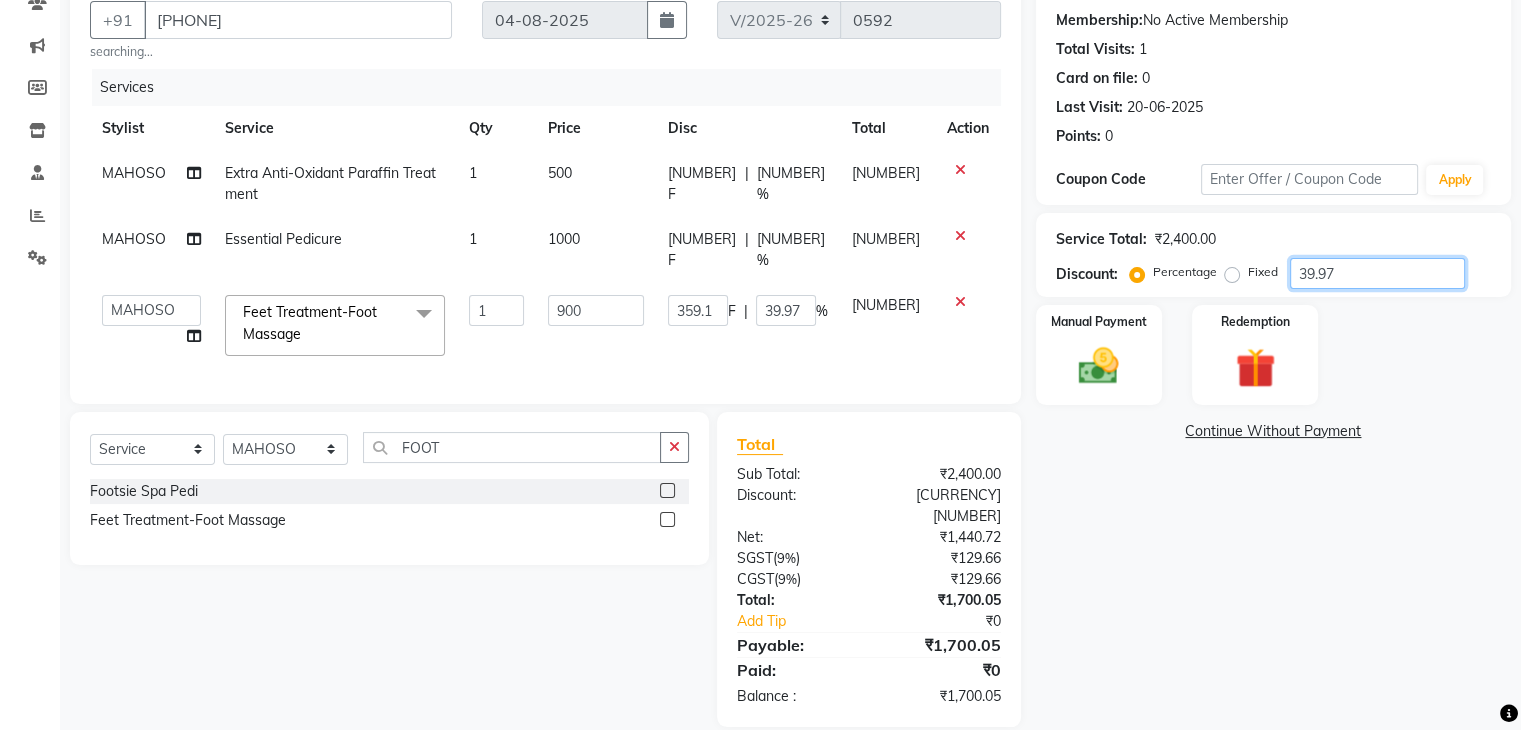 type on "359.74" 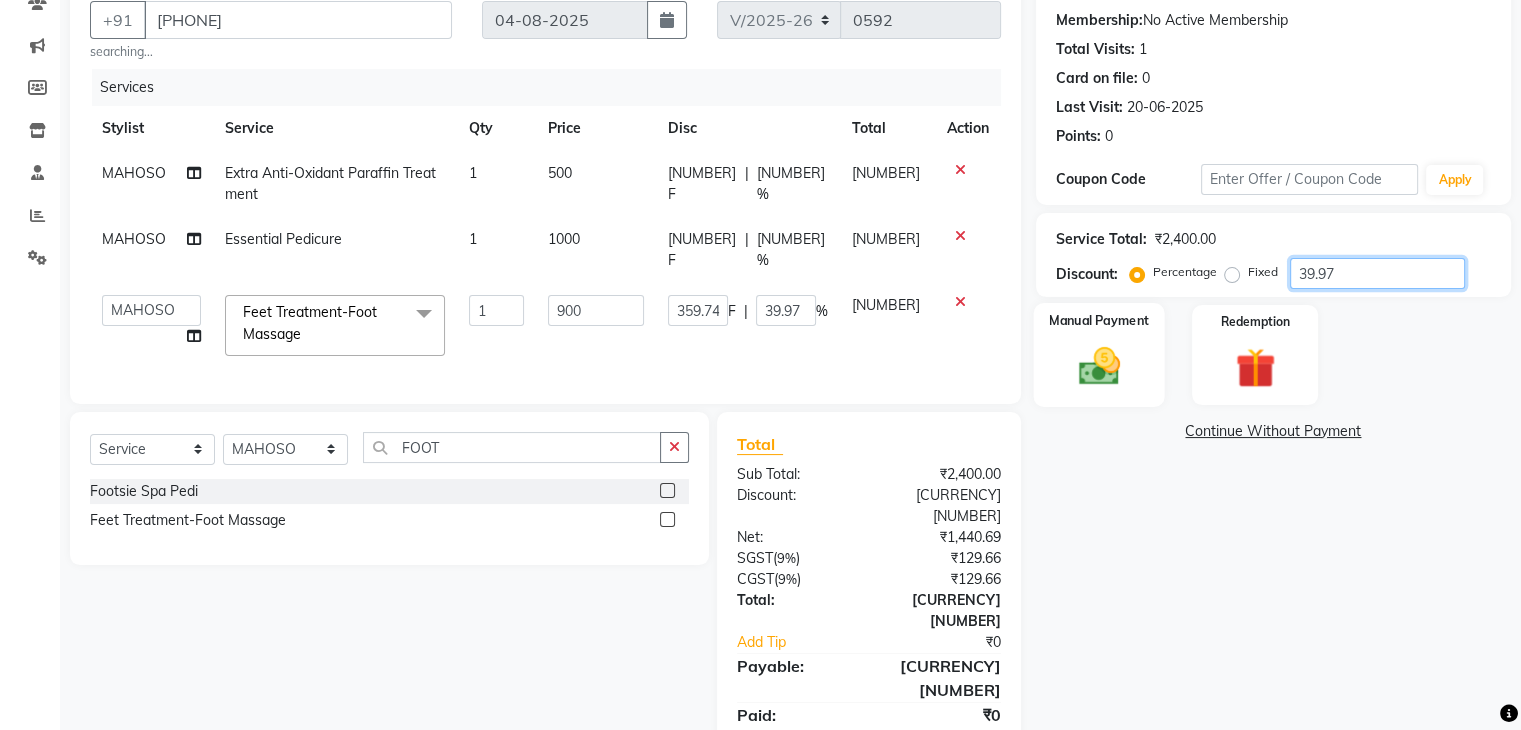 type on "[NUMBER]" 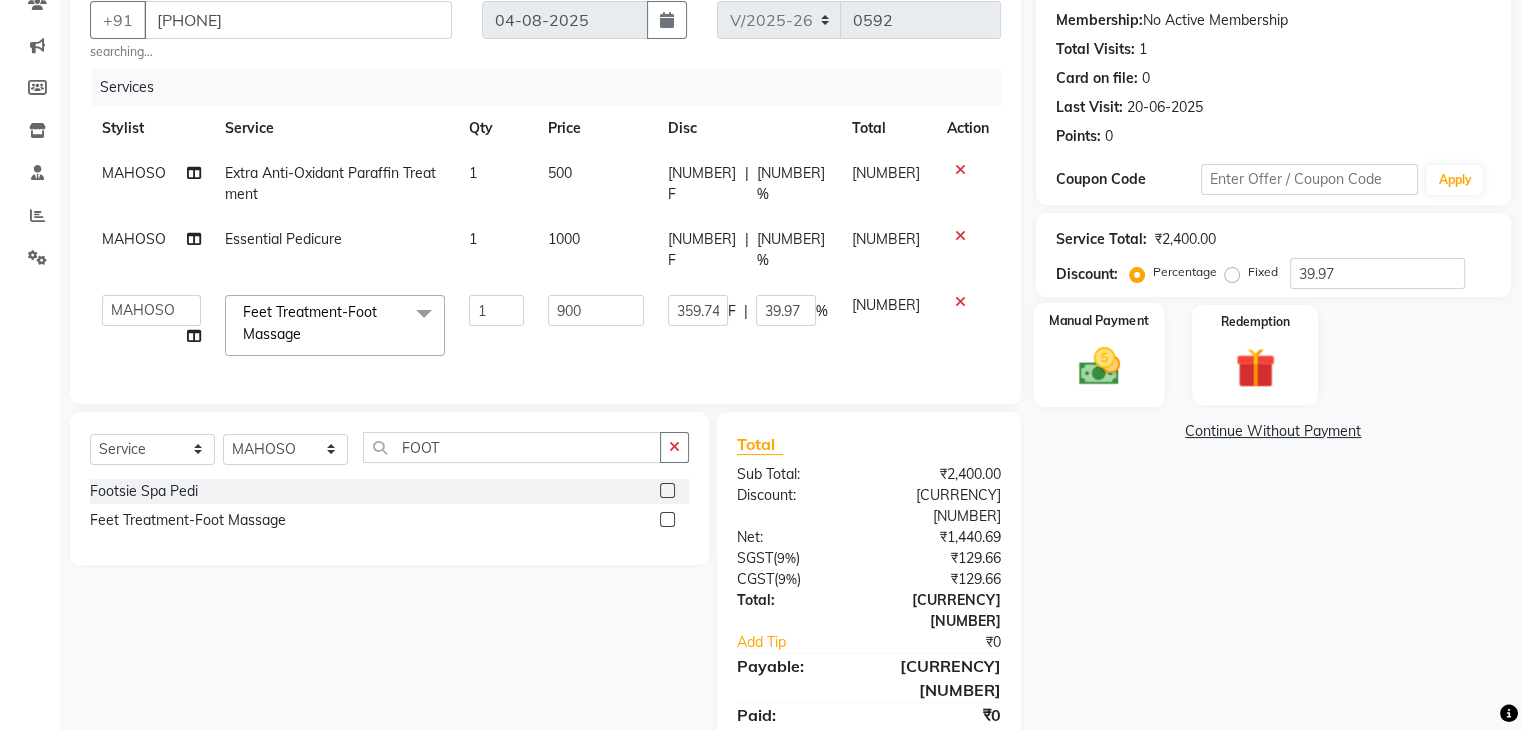 click 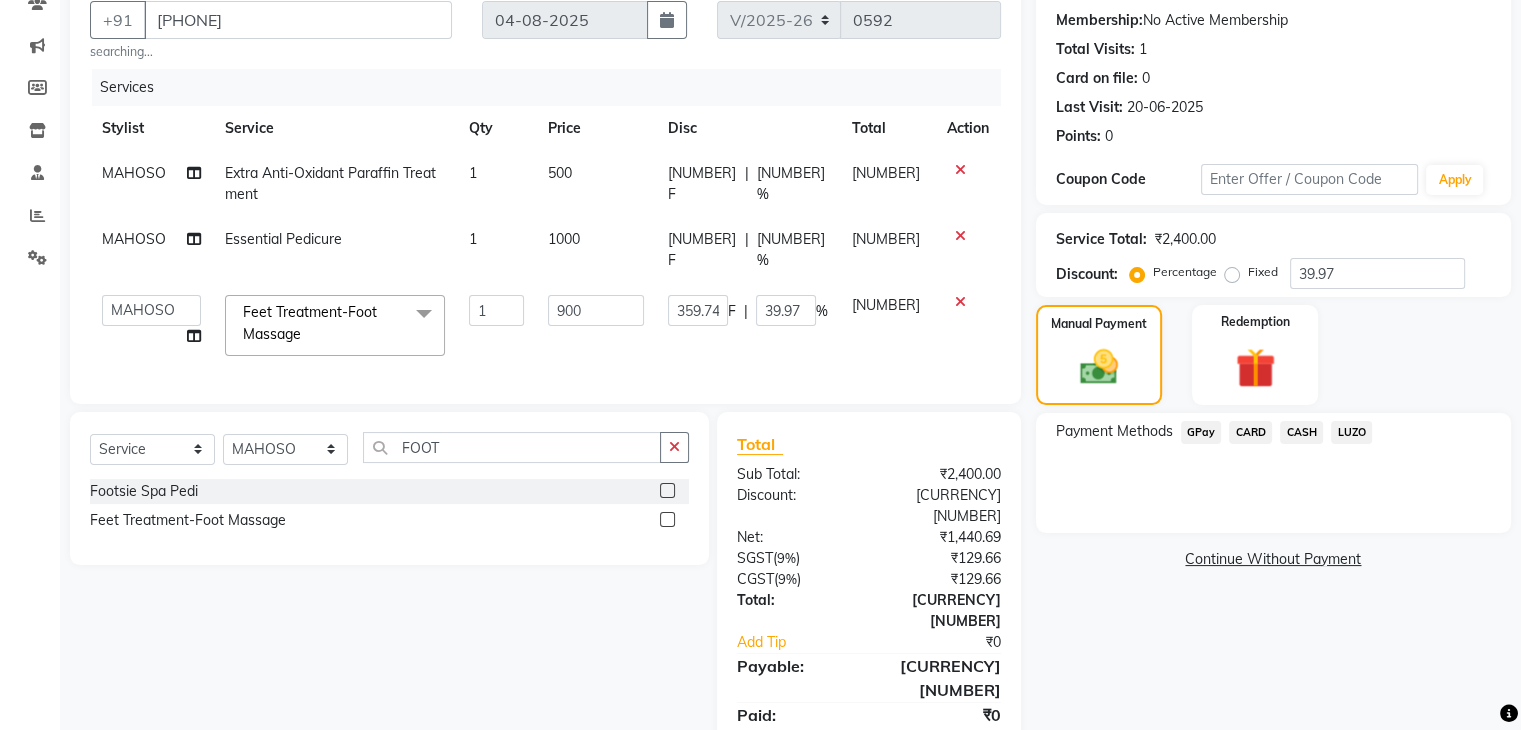 click on "GPay" 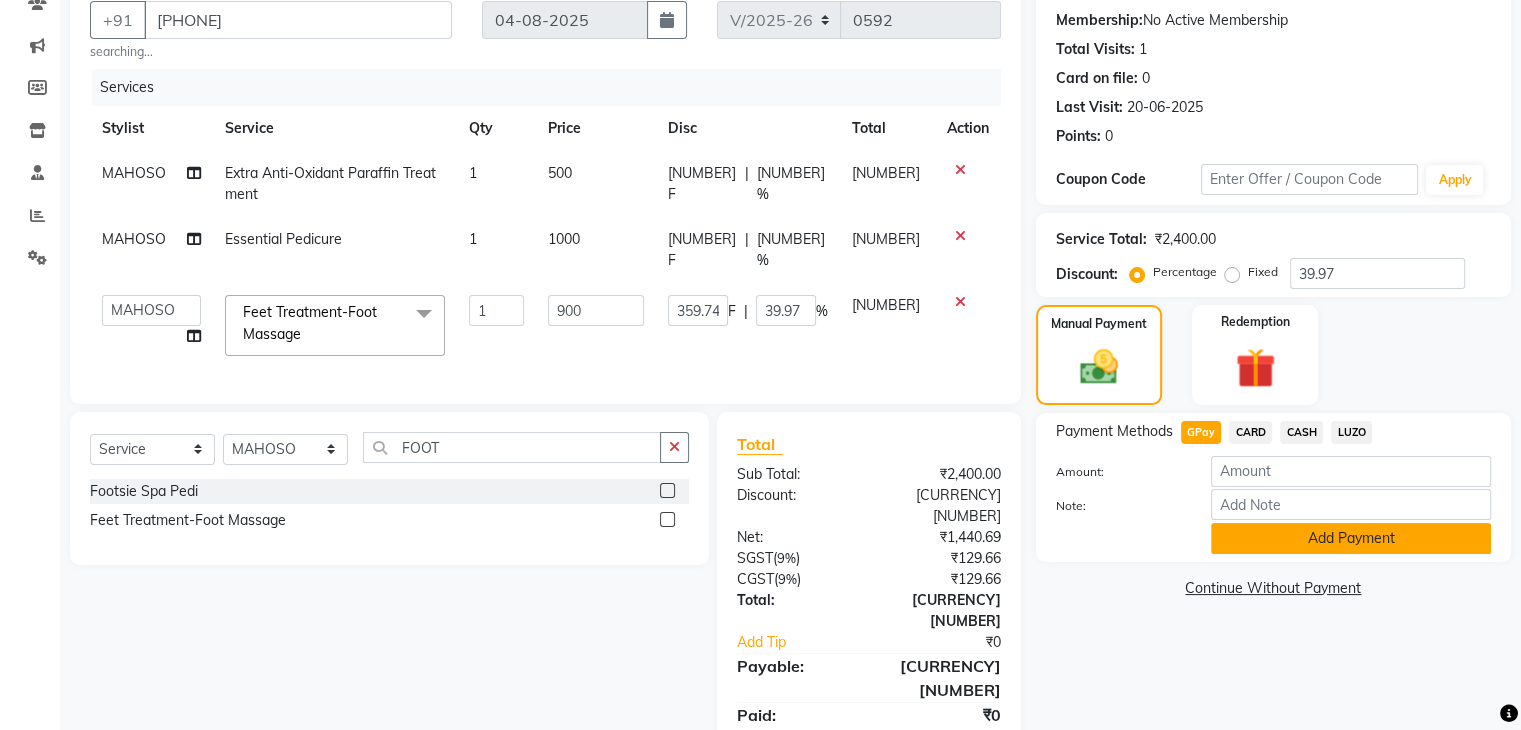 click on "Add Payment" 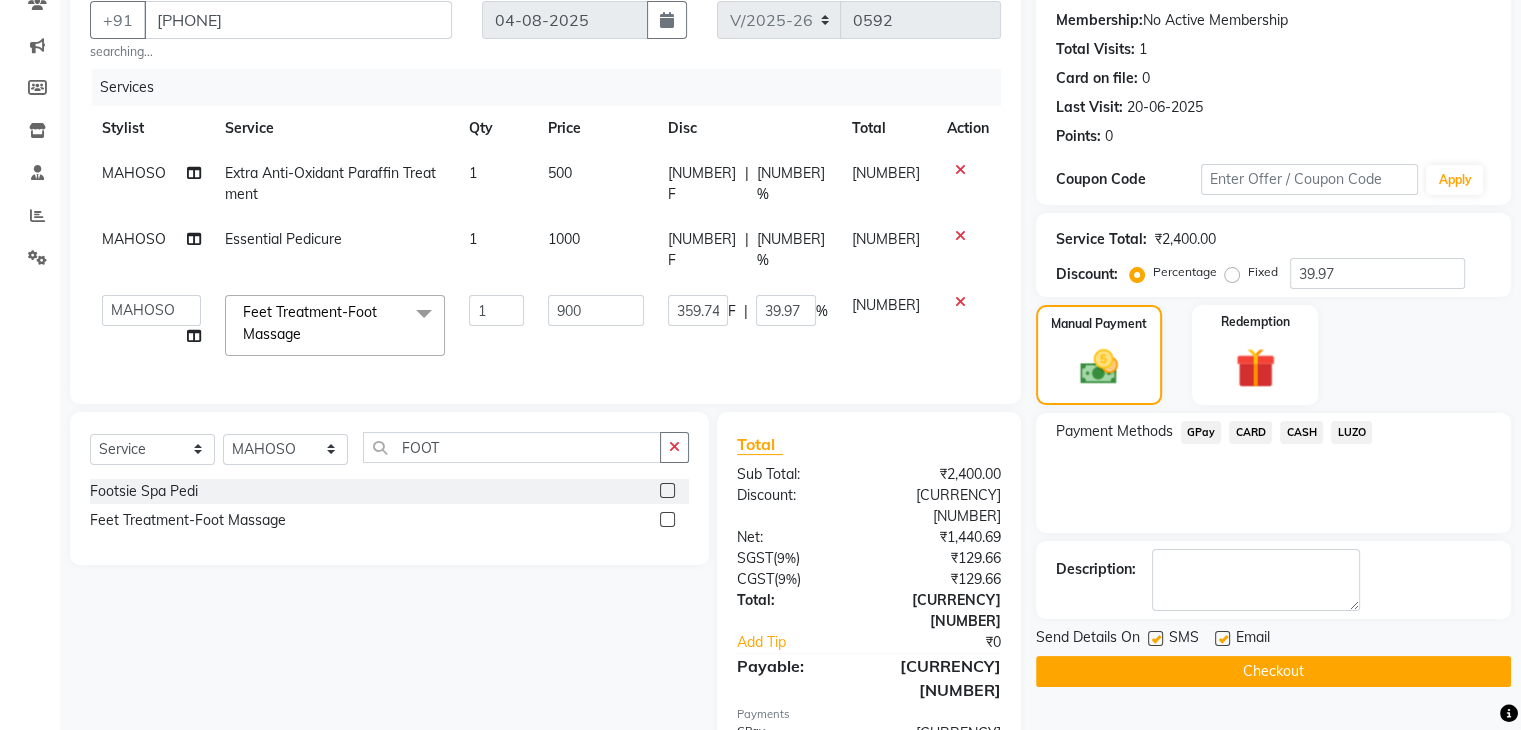 scroll, scrollTop: 228, scrollLeft: 0, axis: vertical 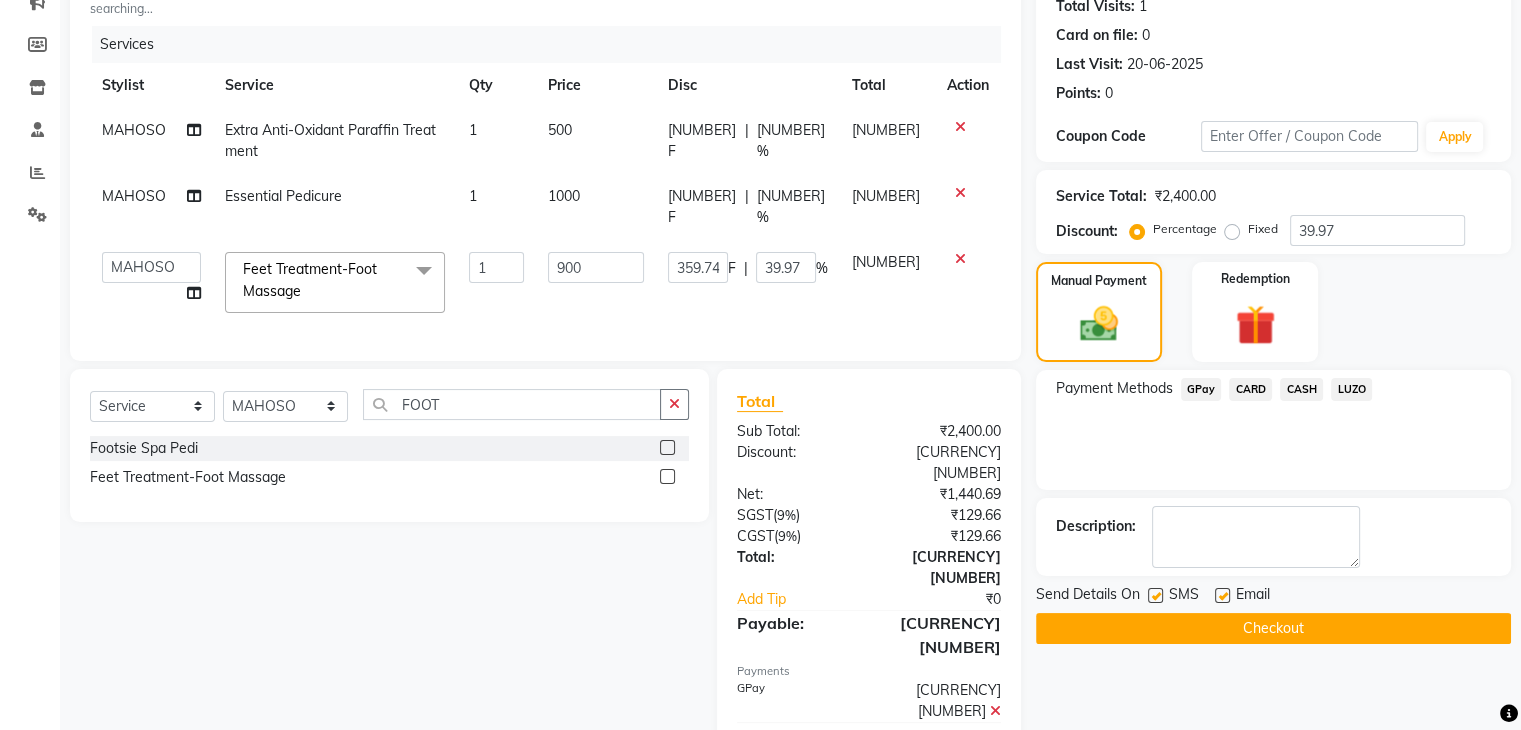click on "Checkout" 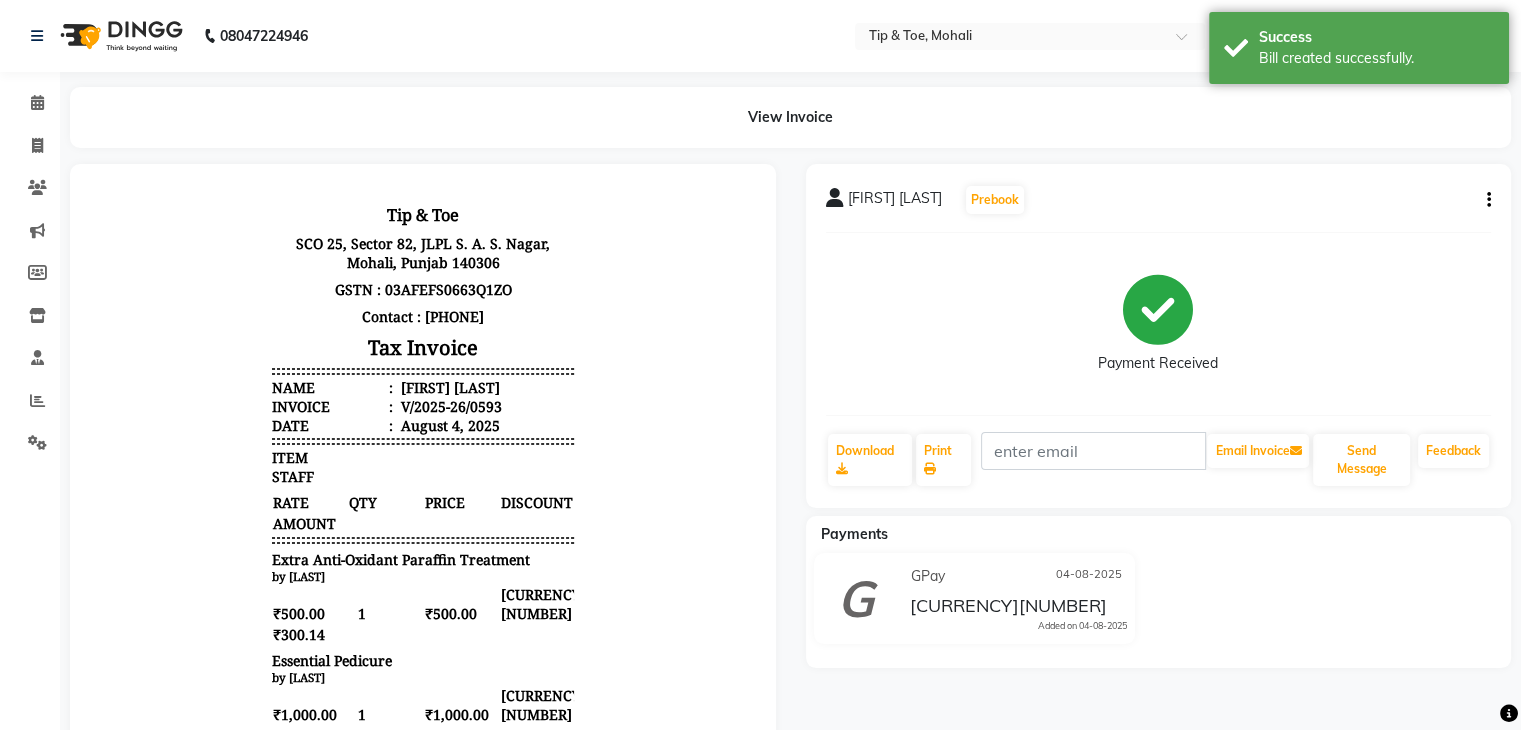 scroll, scrollTop: 0, scrollLeft: 0, axis: both 